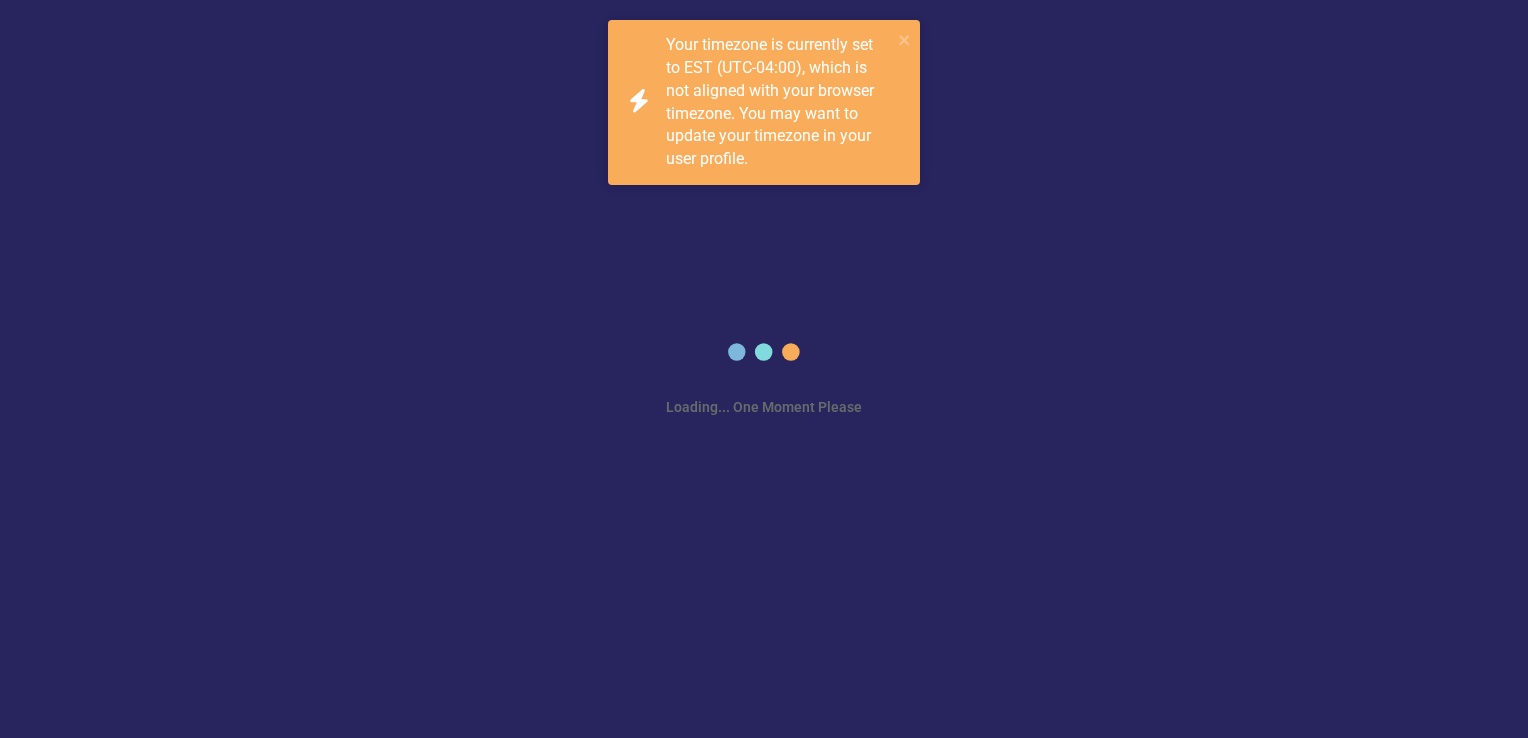 scroll, scrollTop: 0, scrollLeft: 0, axis: both 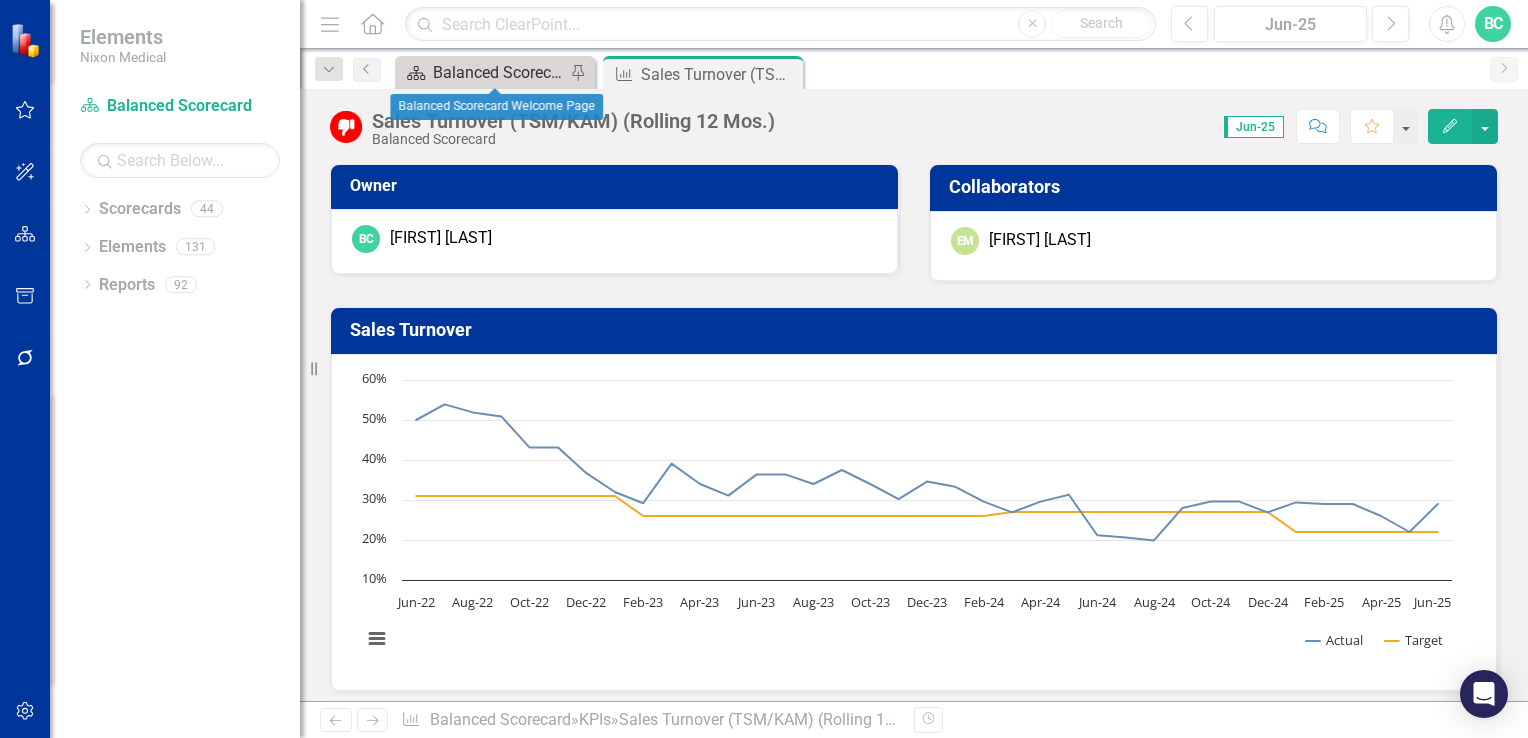 click on "Balanced Scorecard Welcome Page" at bounding box center [499, 72] 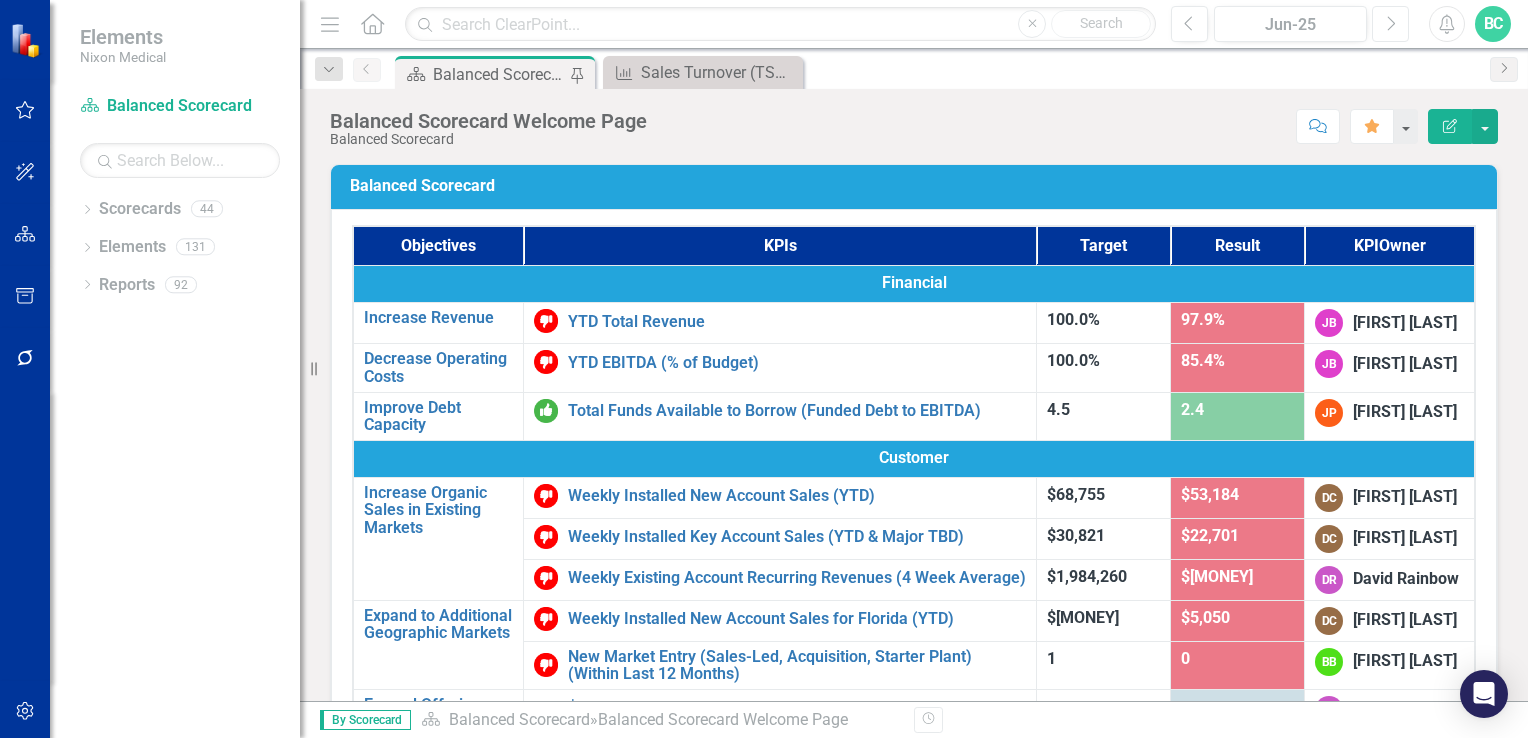 click on "Next" 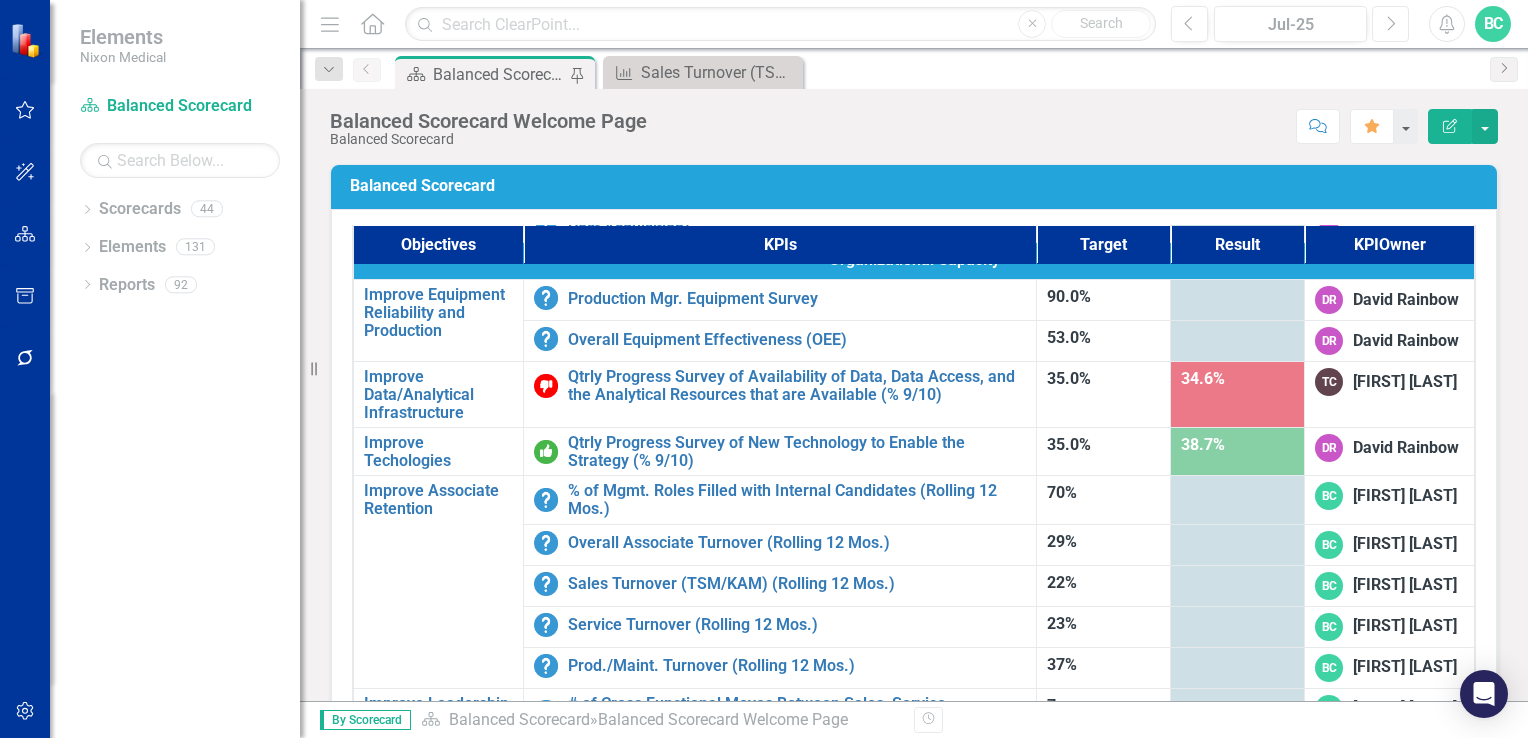 scroll, scrollTop: 1129, scrollLeft: 0, axis: vertical 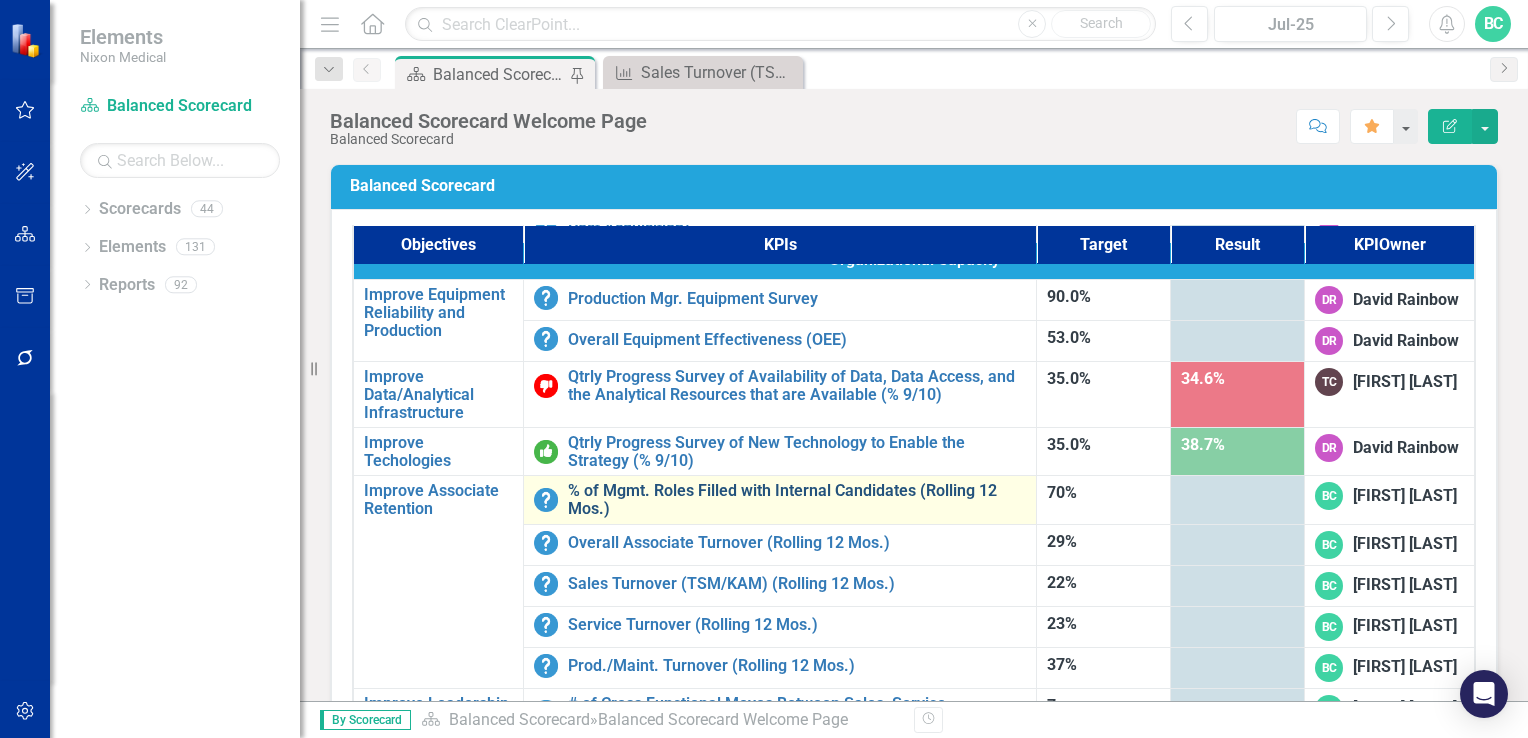 click on "% of Mgmt. Roles Filled with Internal Candidates (Rolling 12 Mos.)" at bounding box center (797, 499) 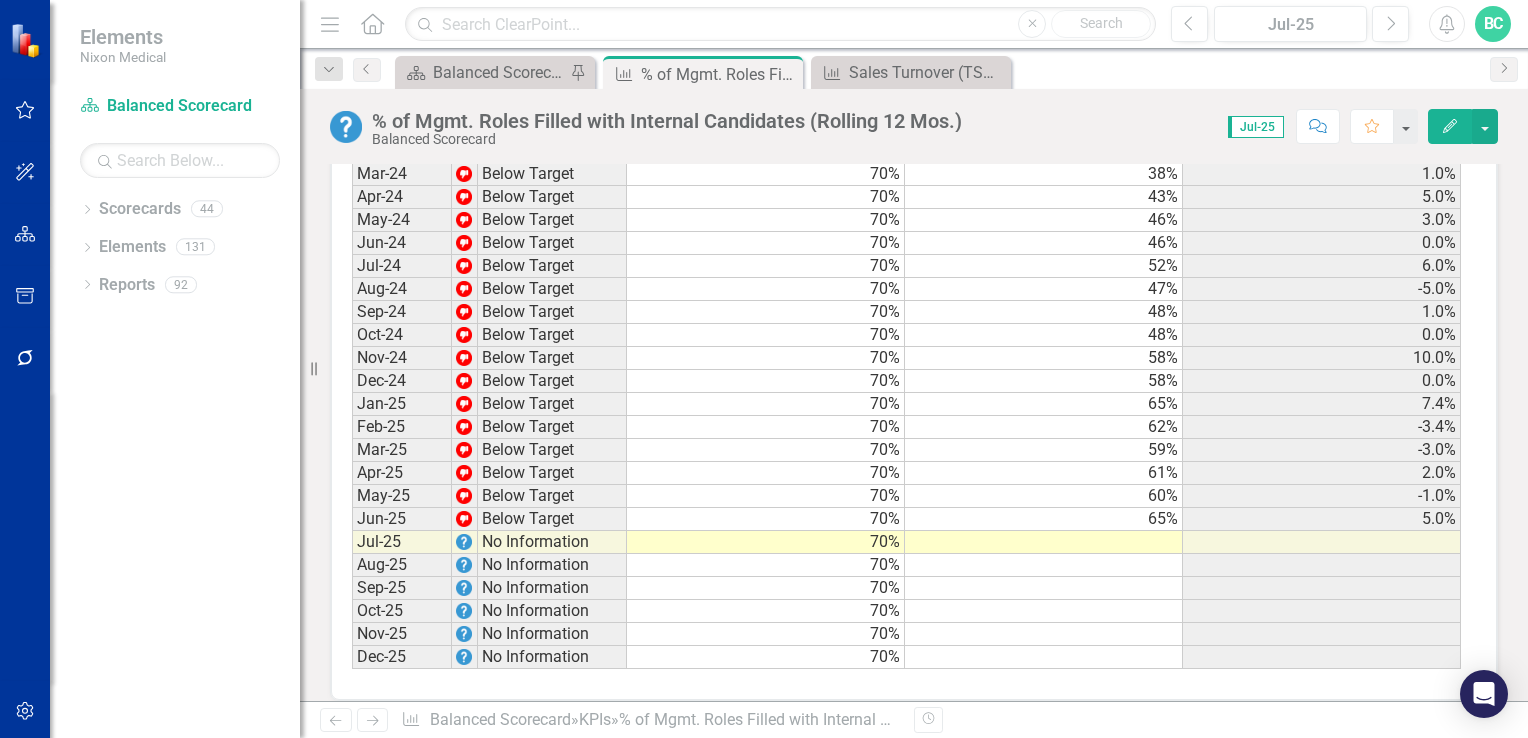 scroll, scrollTop: 2356, scrollLeft: 0, axis: vertical 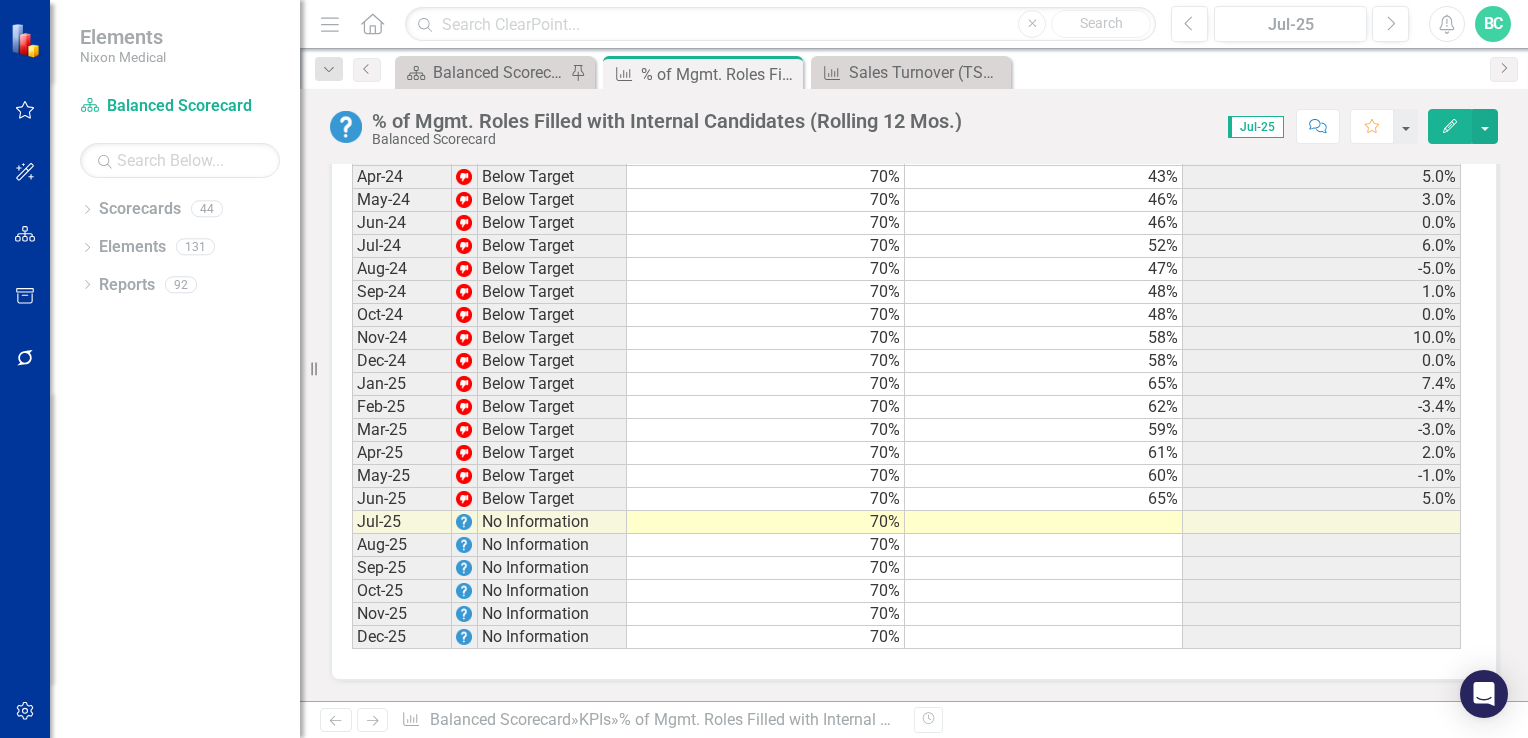 click at bounding box center [1044, 522] 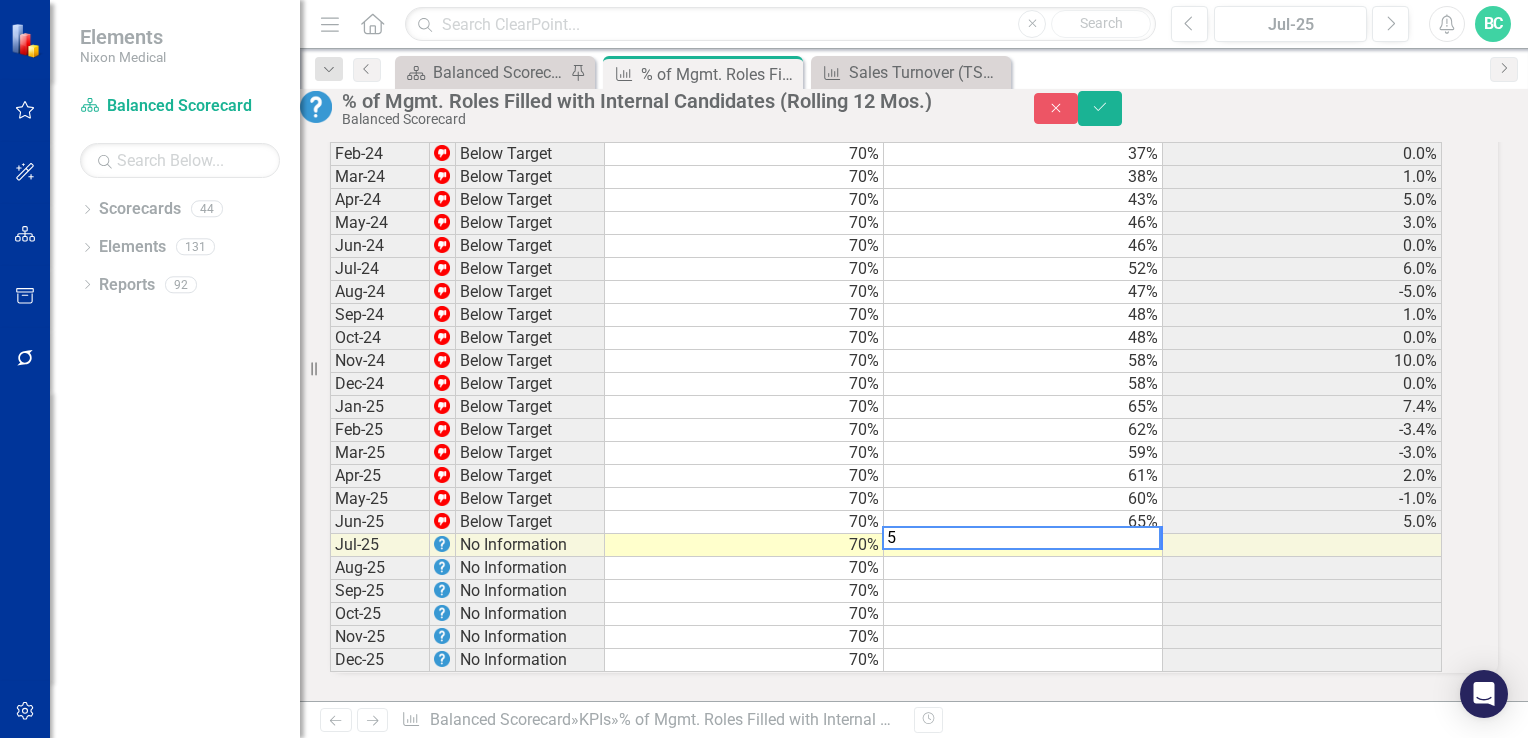 scroll, scrollTop: 2359, scrollLeft: 0, axis: vertical 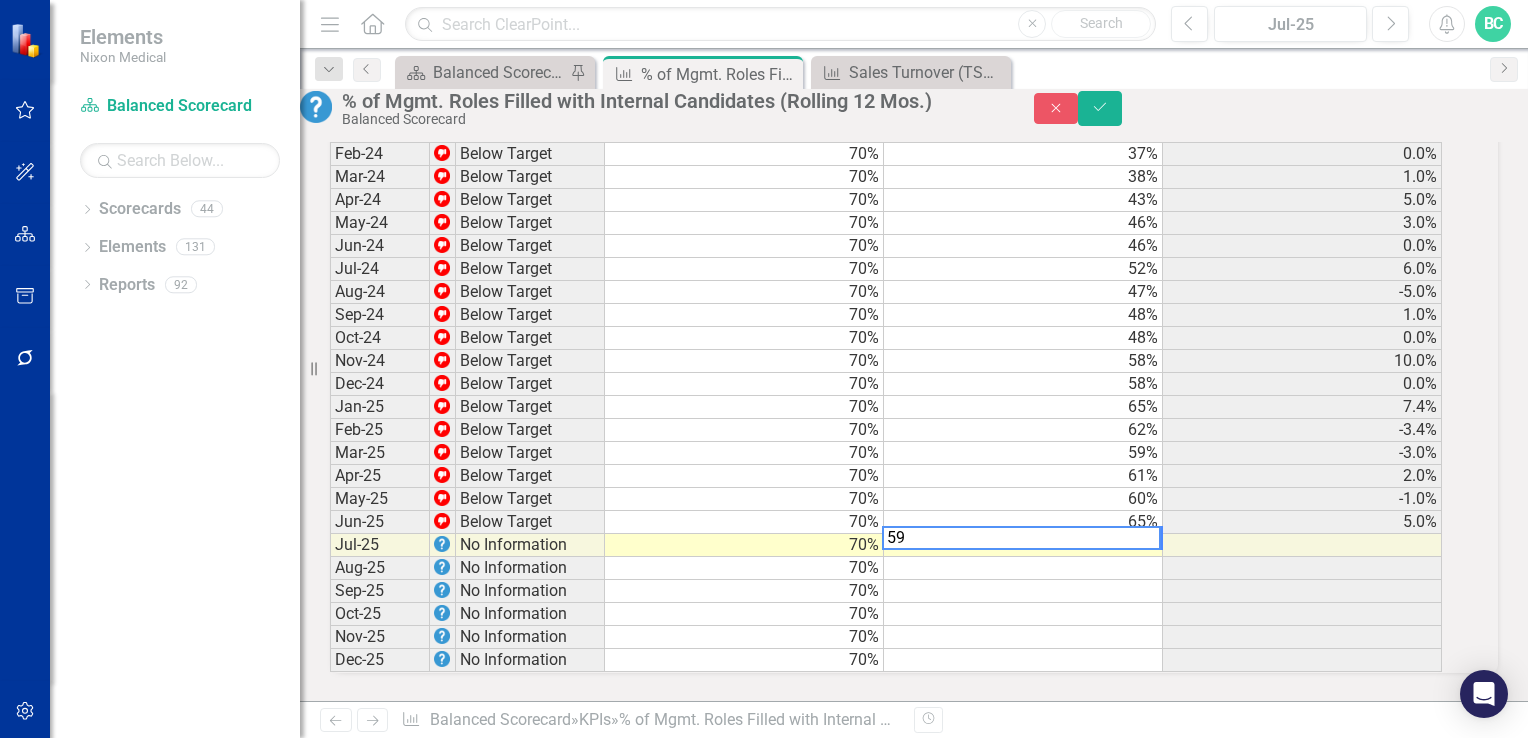 type 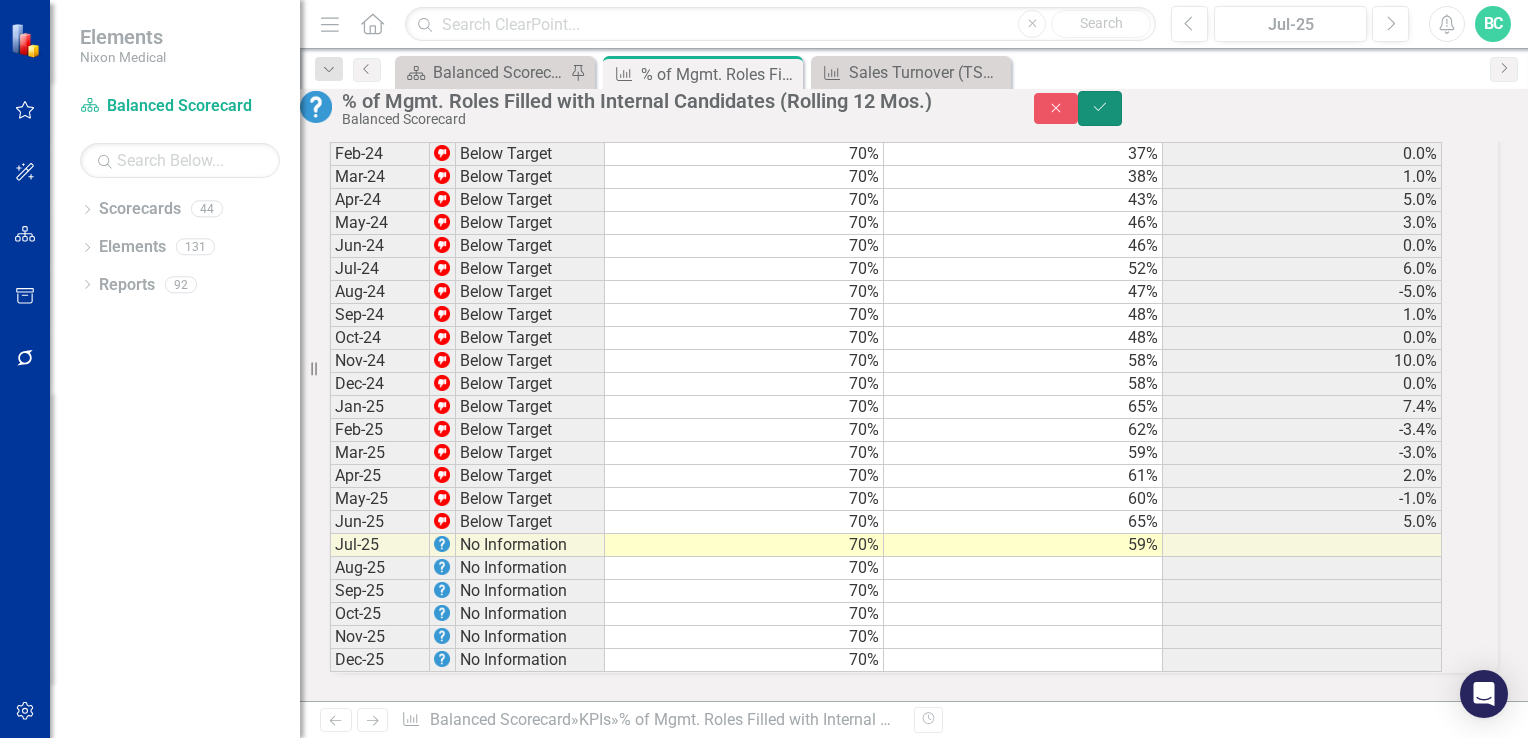 click on "Save" at bounding box center [1100, 108] 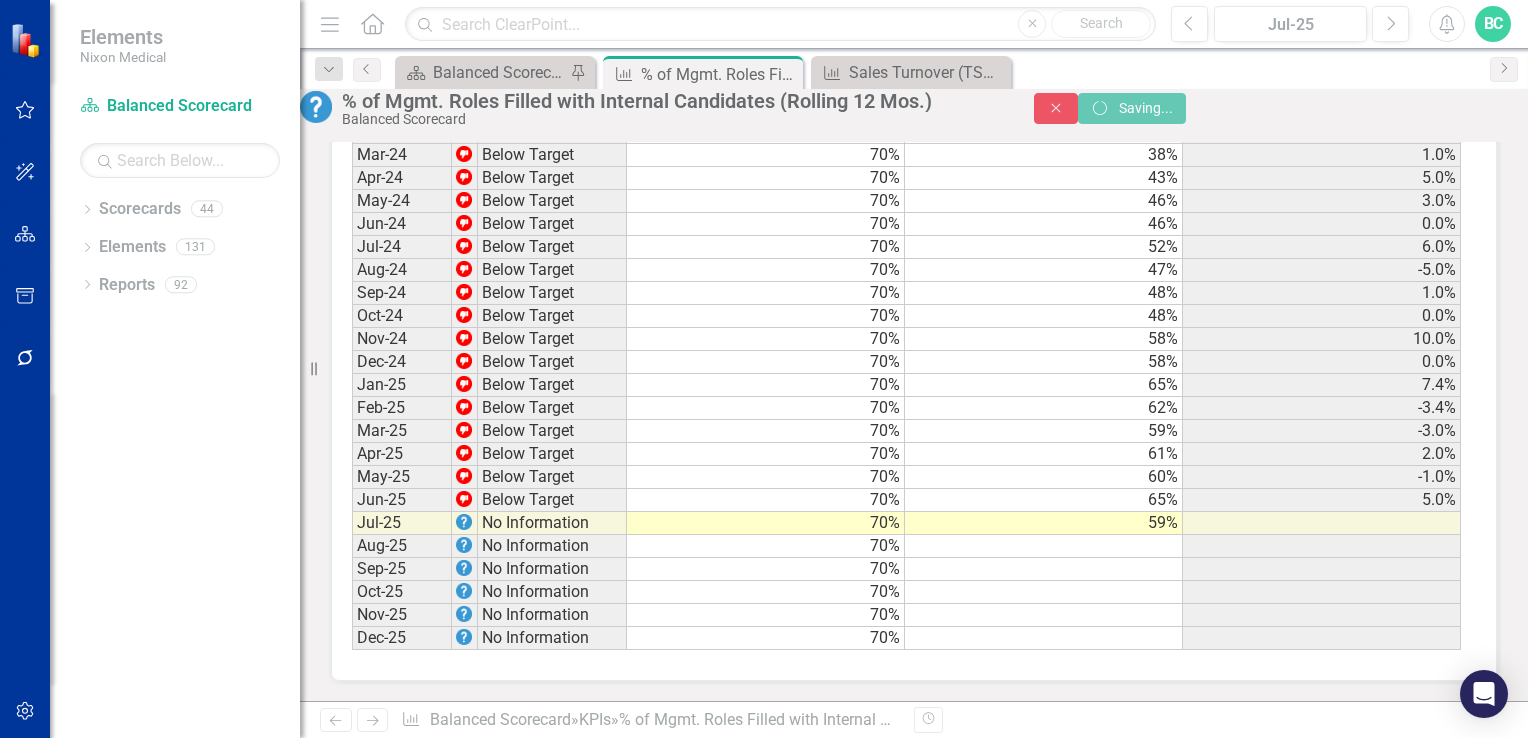 scroll, scrollTop: 0, scrollLeft: 0, axis: both 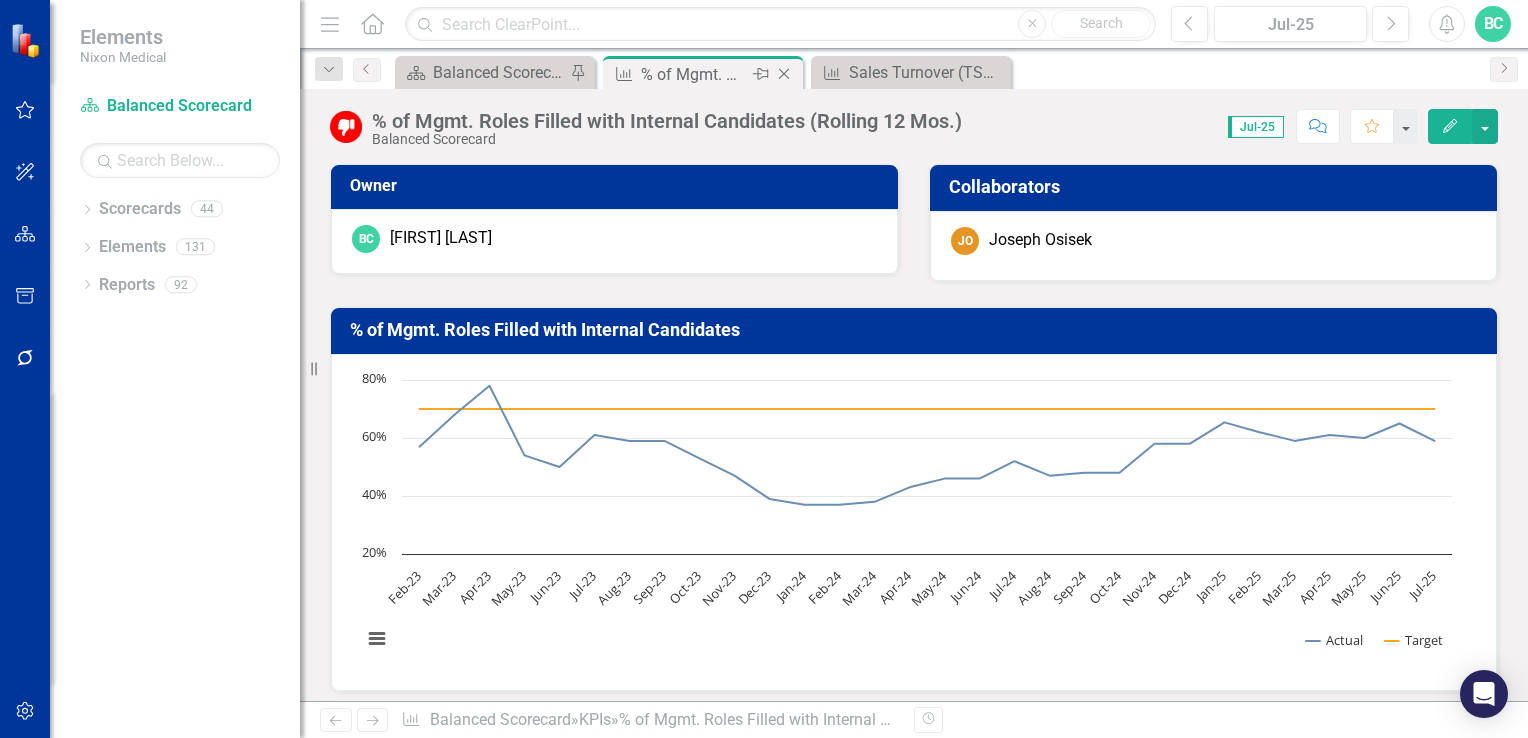 click on "Close" at bounding box center (785, 74) 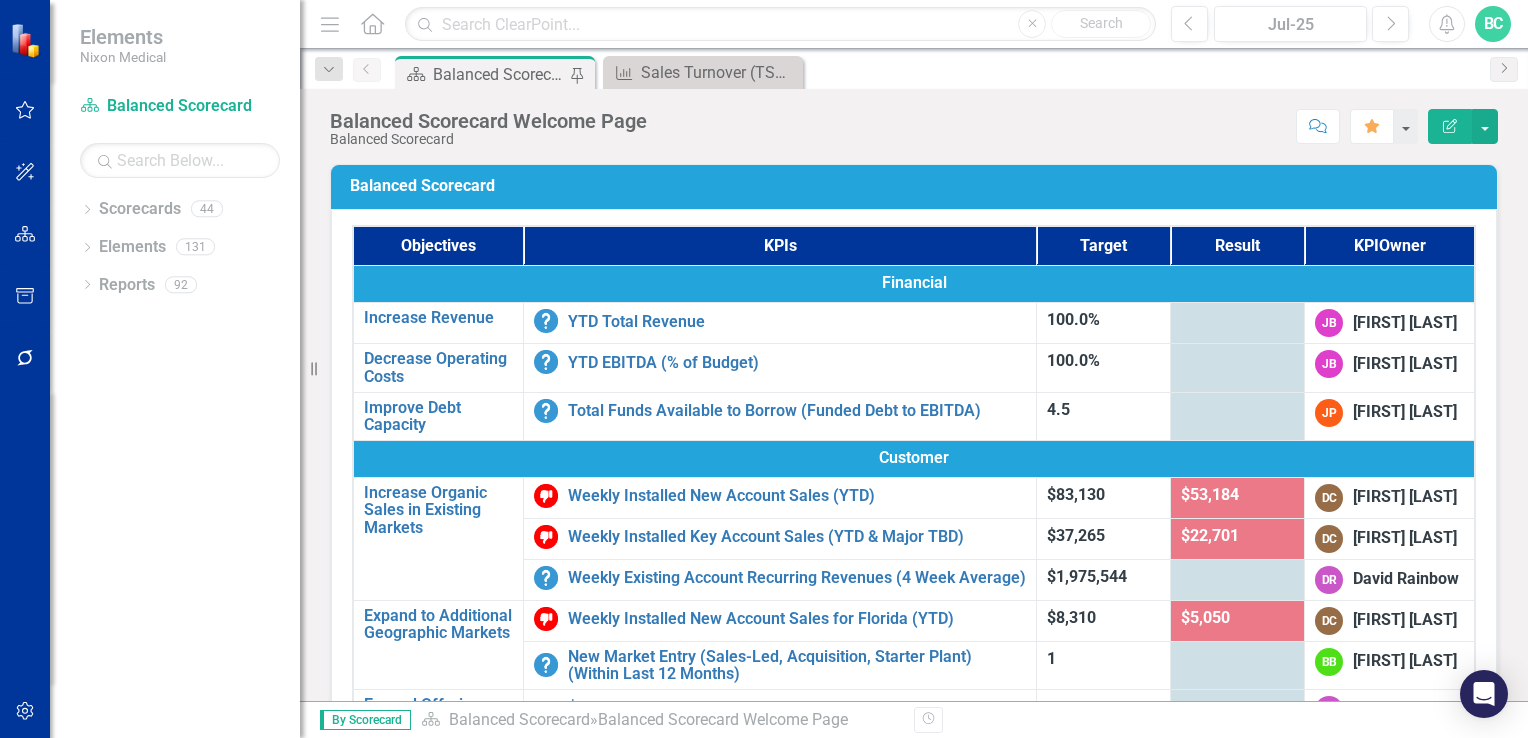 click on "Scorecard Balanced Scorecard Welcome Page Pin" at bounding box center (495, 72) 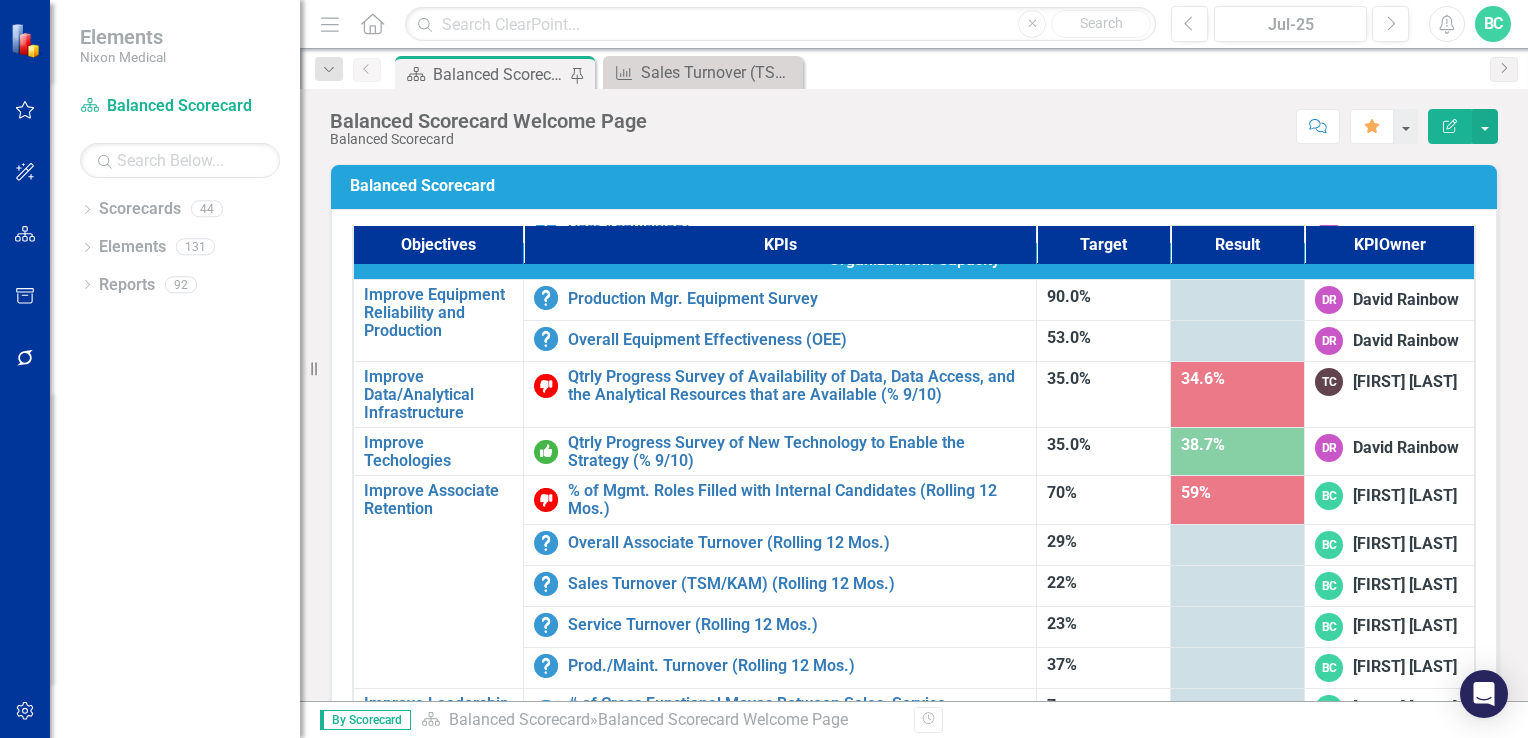 scroll, scrollTop: 1268, scrollLeft: 0, axis: vertical 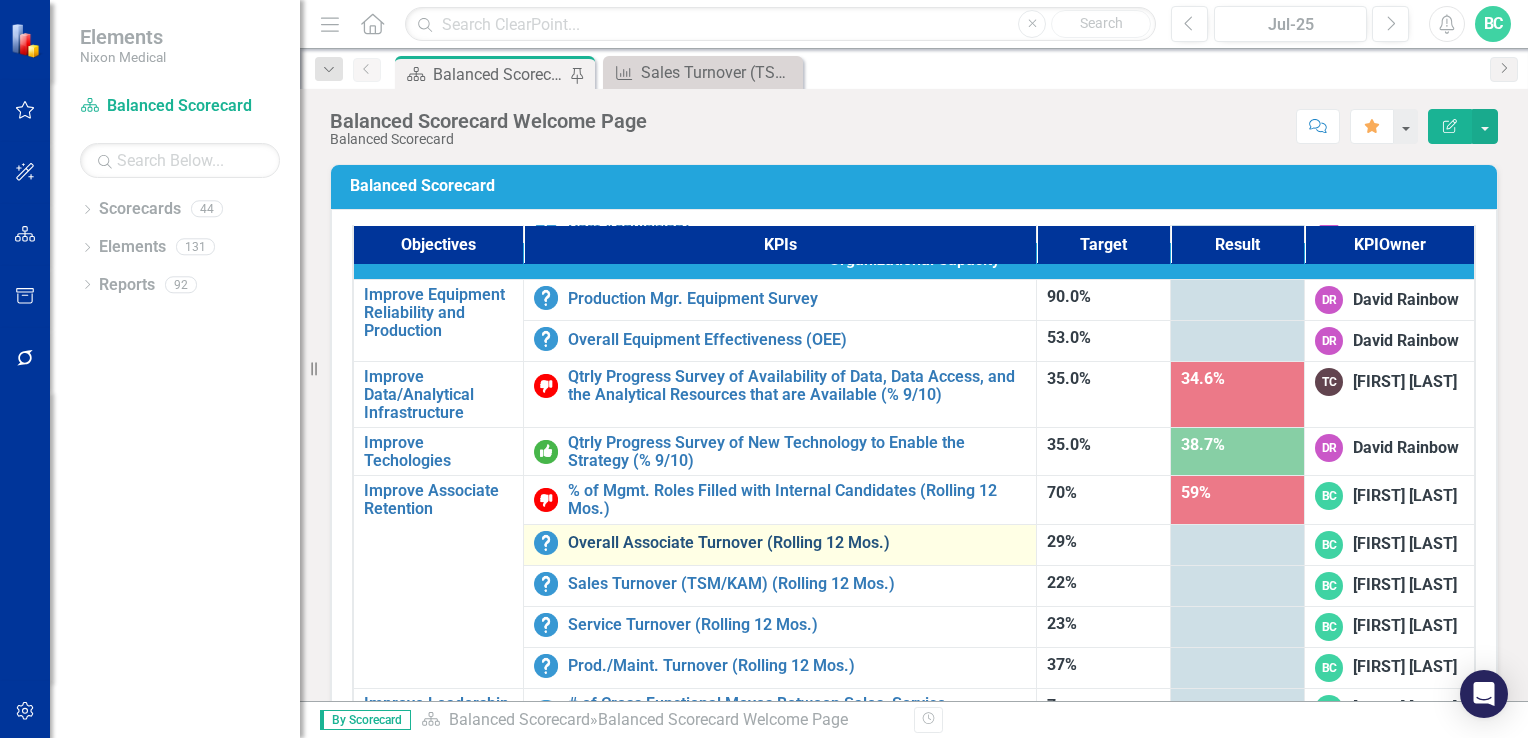 click on "Overall Associate Turnover (Rolling 12 Mos.)" at bounding box center (797, 543) 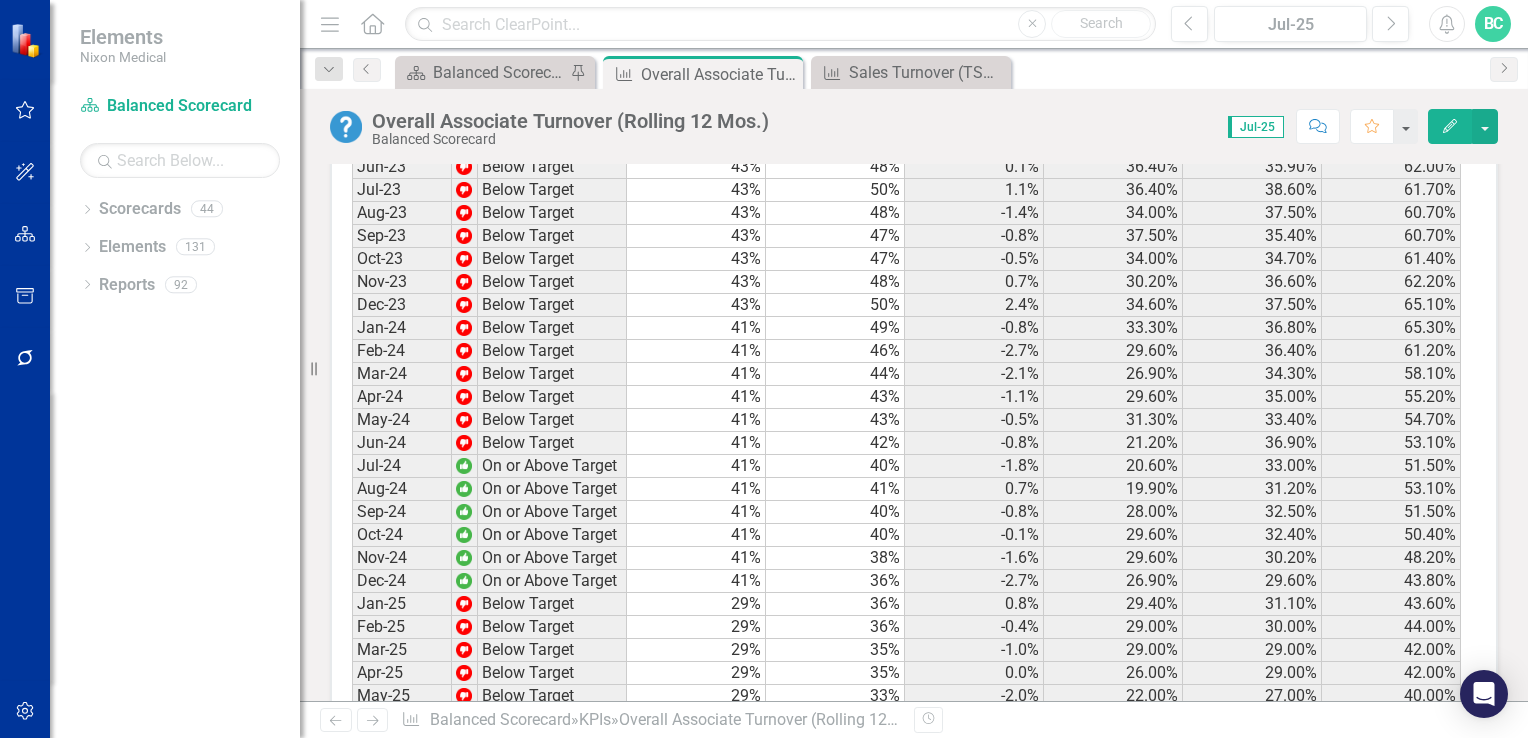 scroll, scrollTop: 2119, scrollLeft: 0, axis: vertical 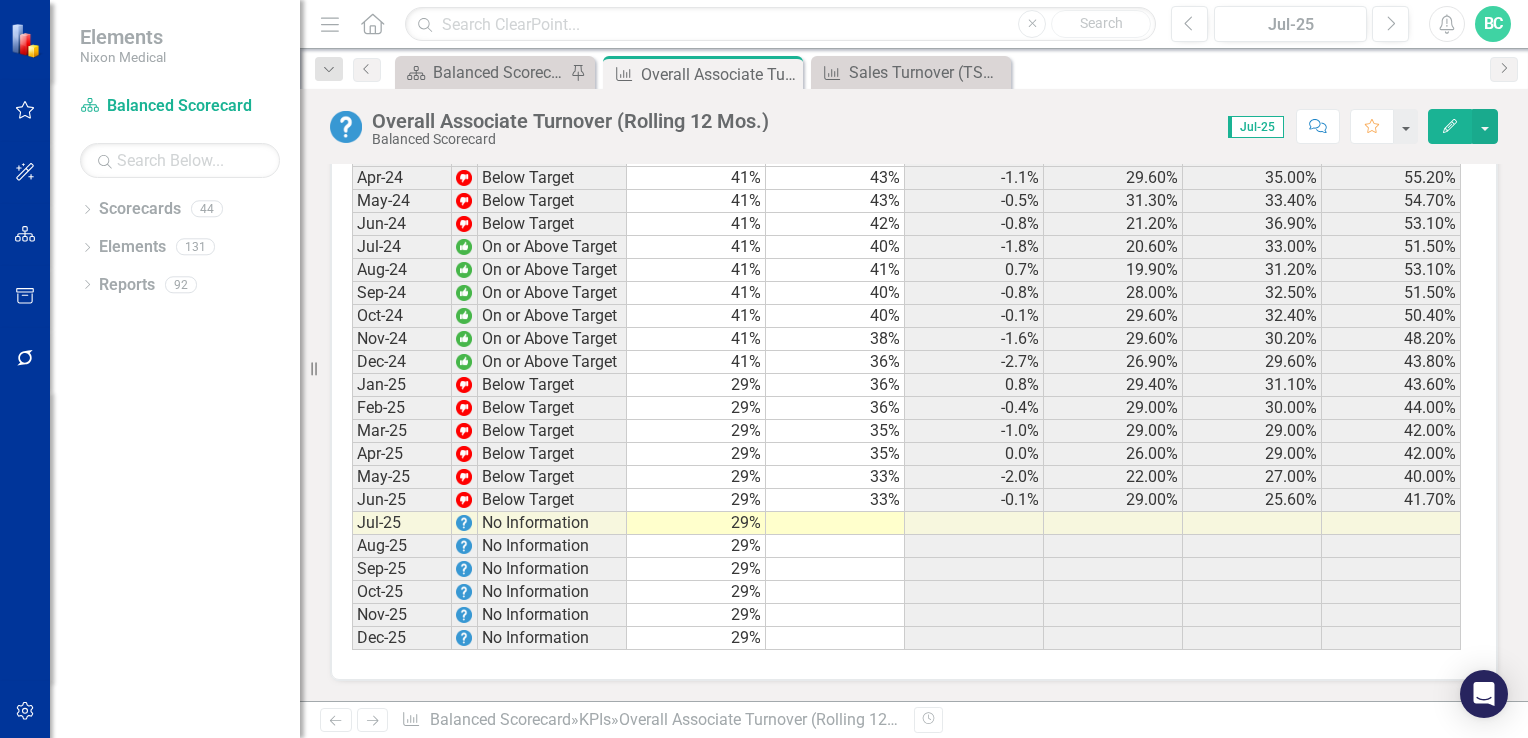 click at bounding box center (835, 523) 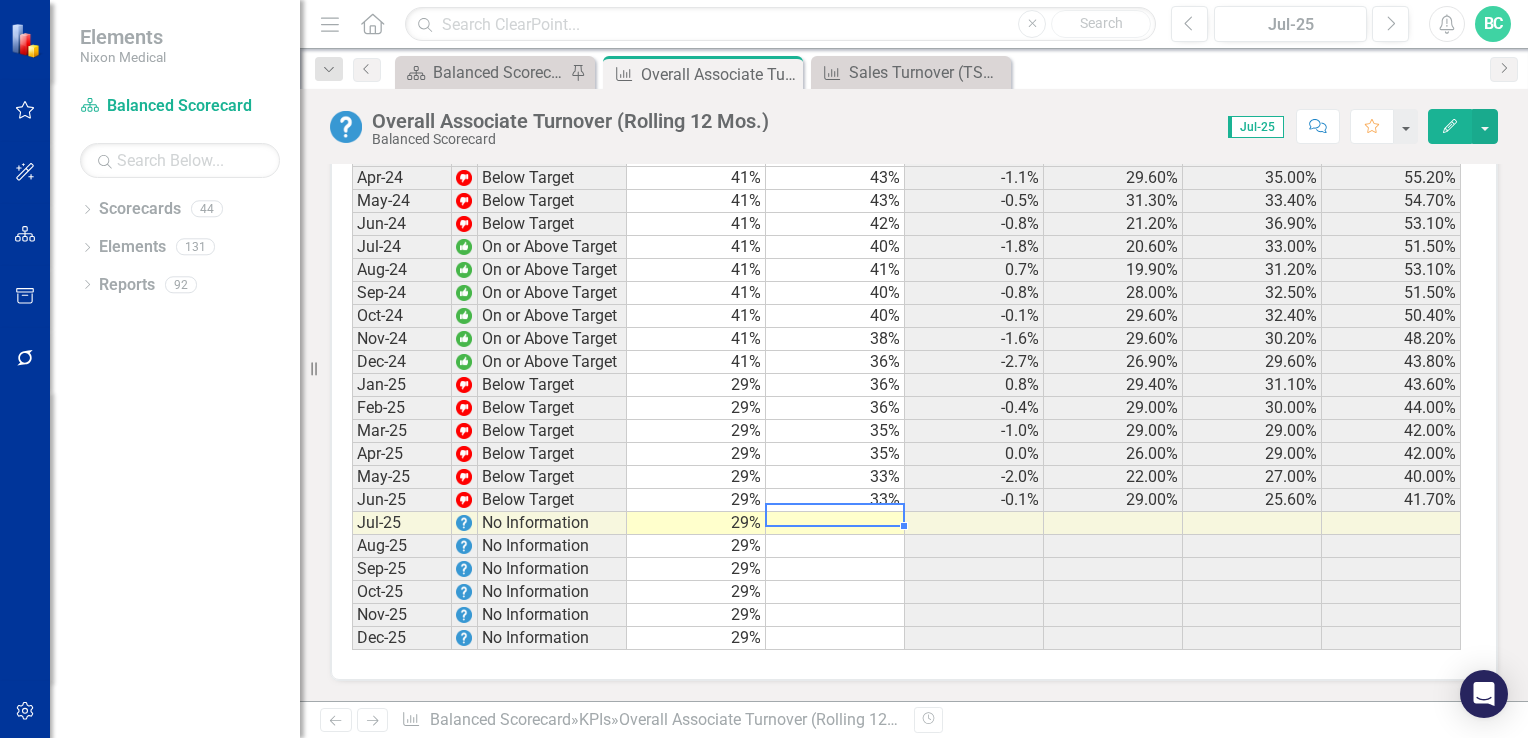 click at bounding box center [835, 523] 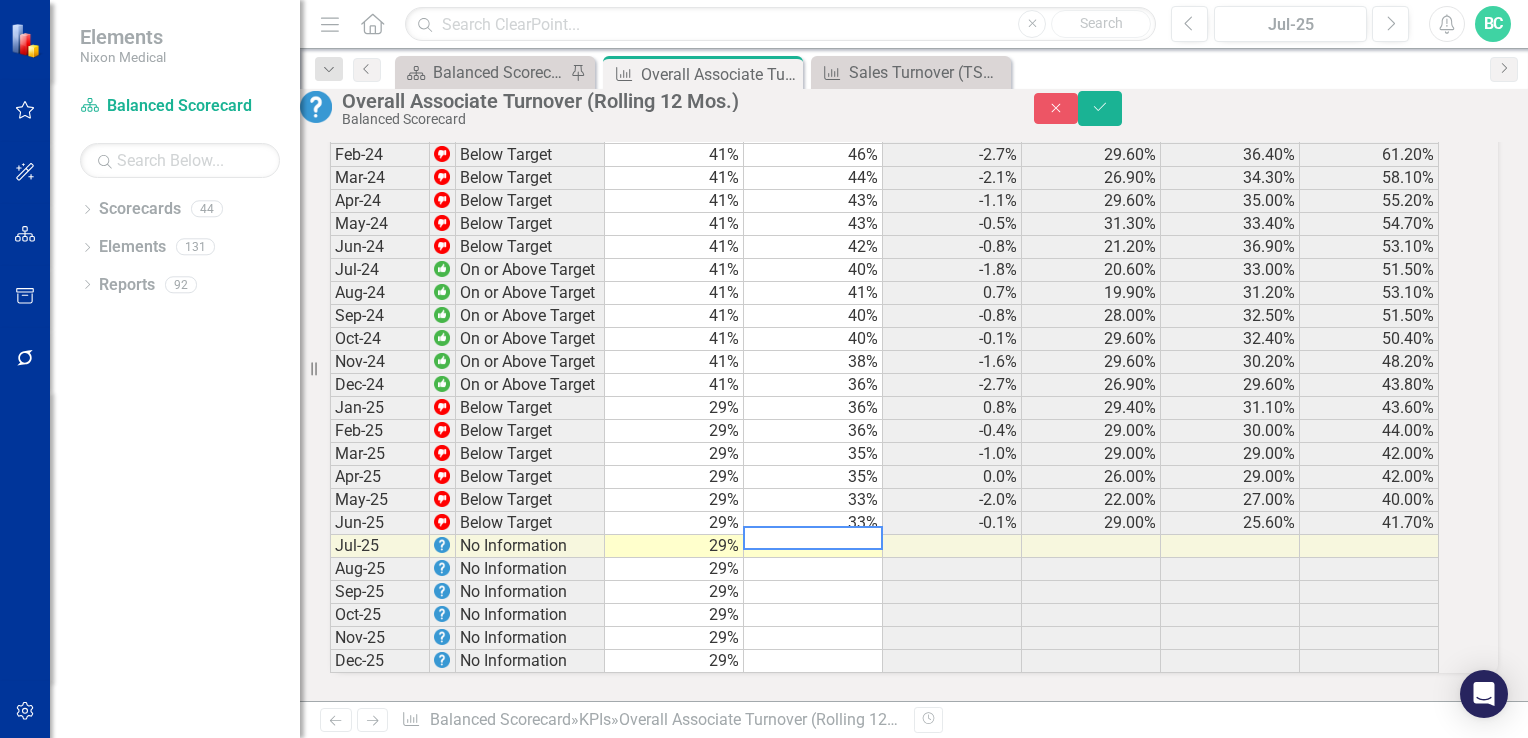 scroll, scrollTop: 2123, scrollLeft: 0, axis: vertical 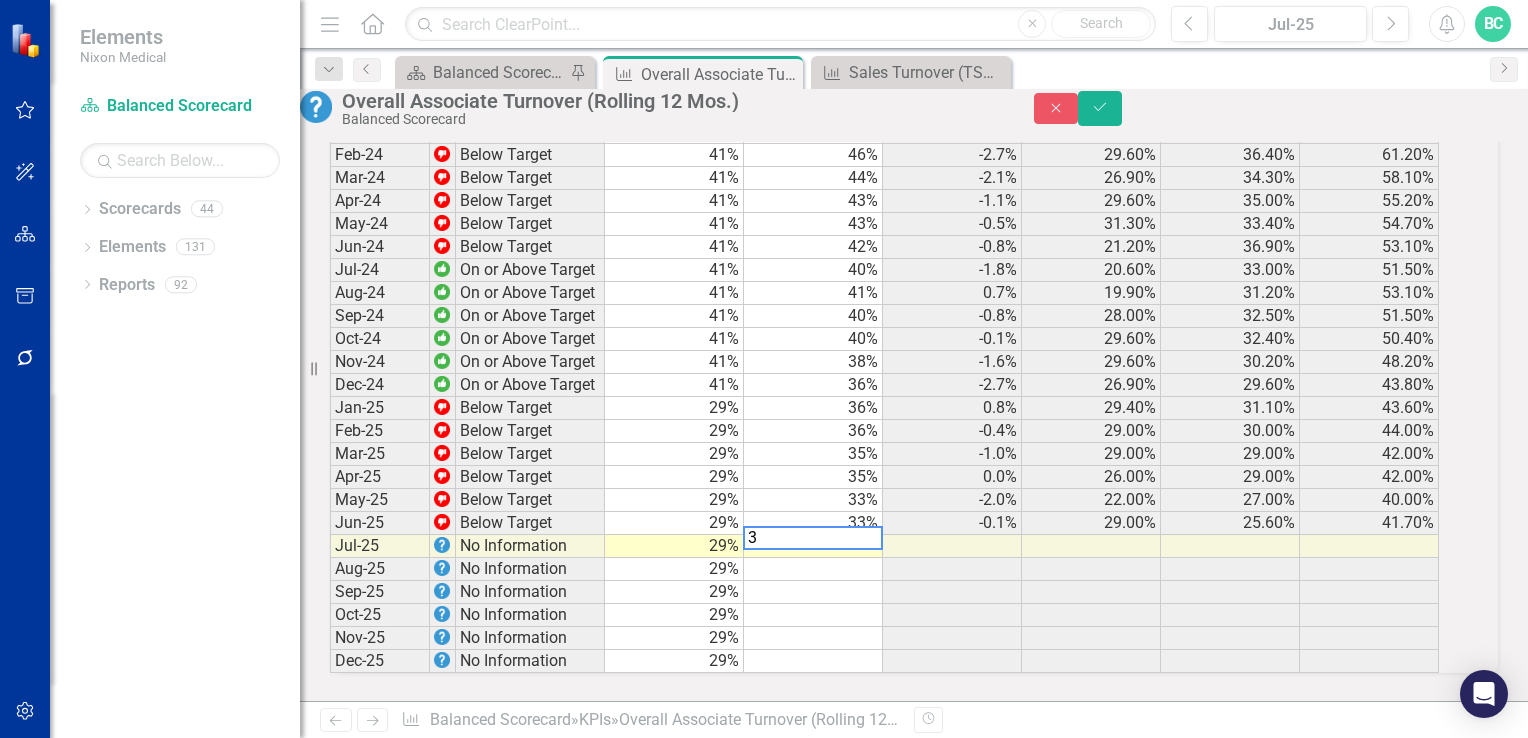 type on "35" 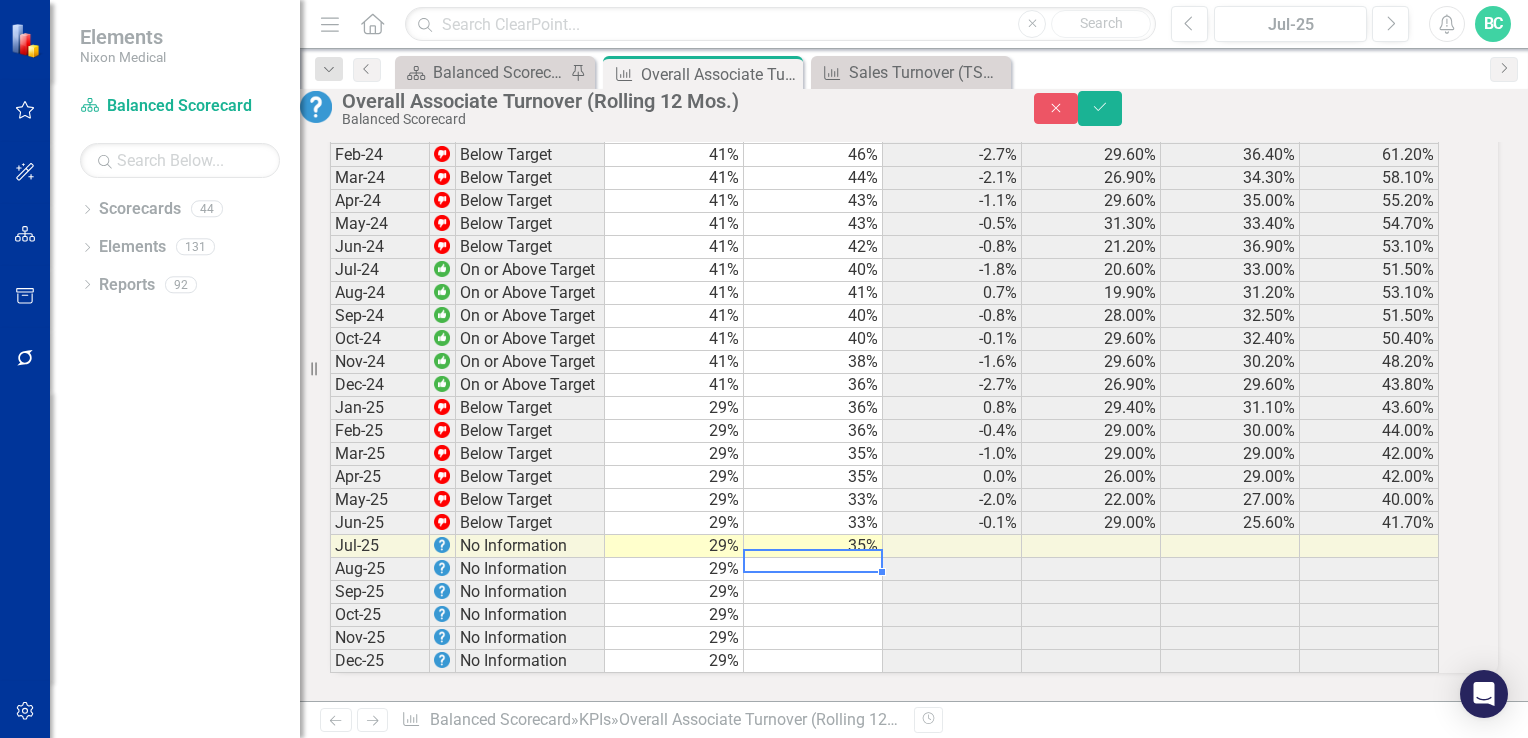type 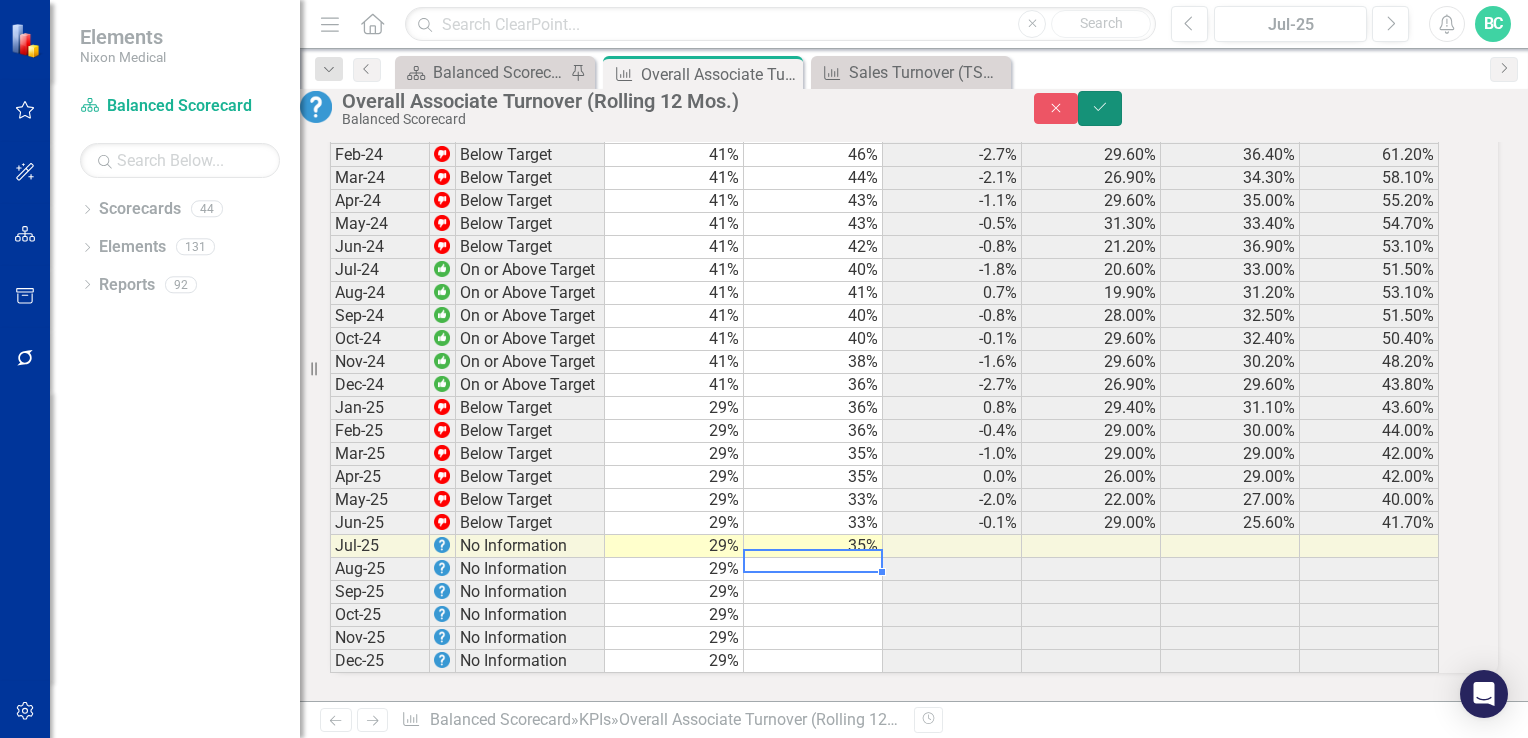 click on "Save" 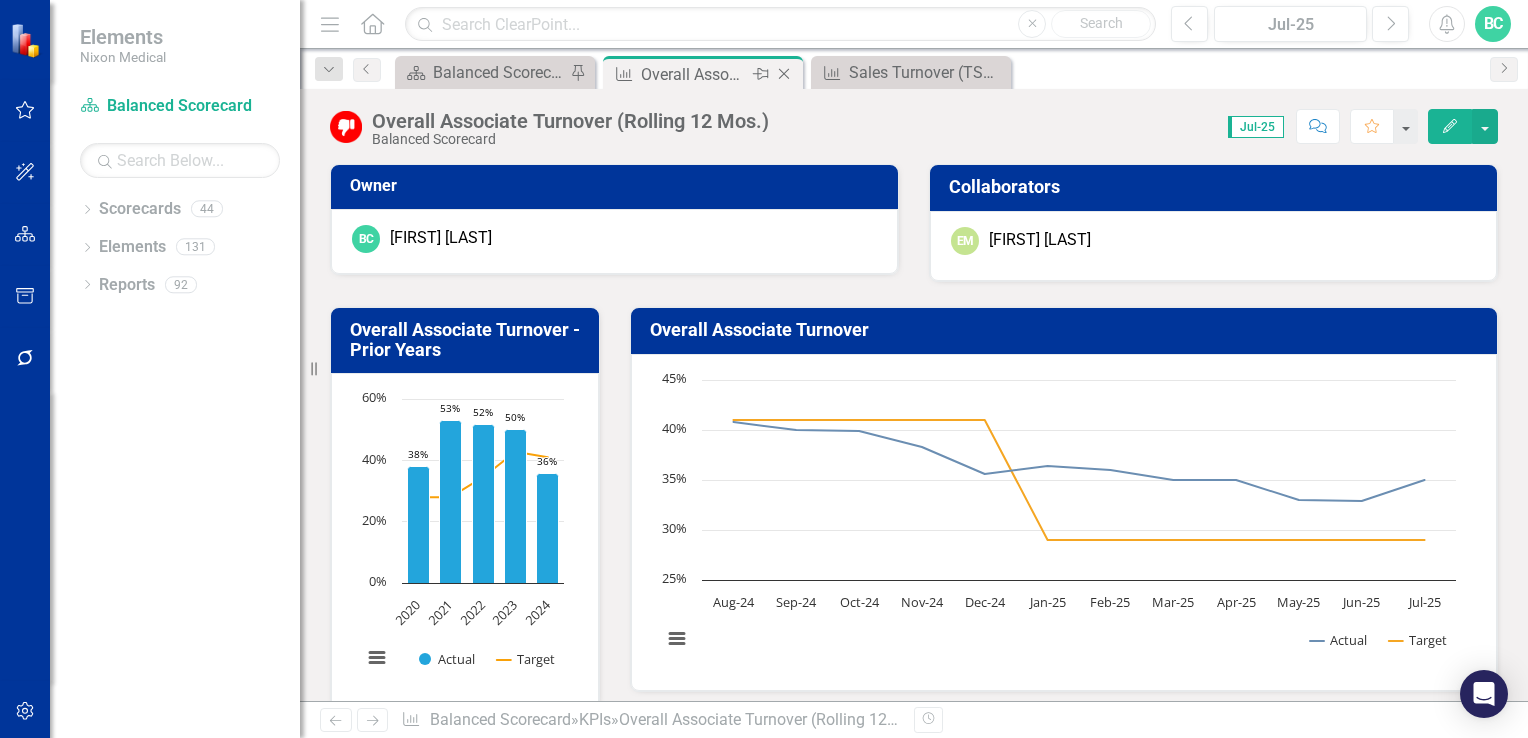 click on "Close" 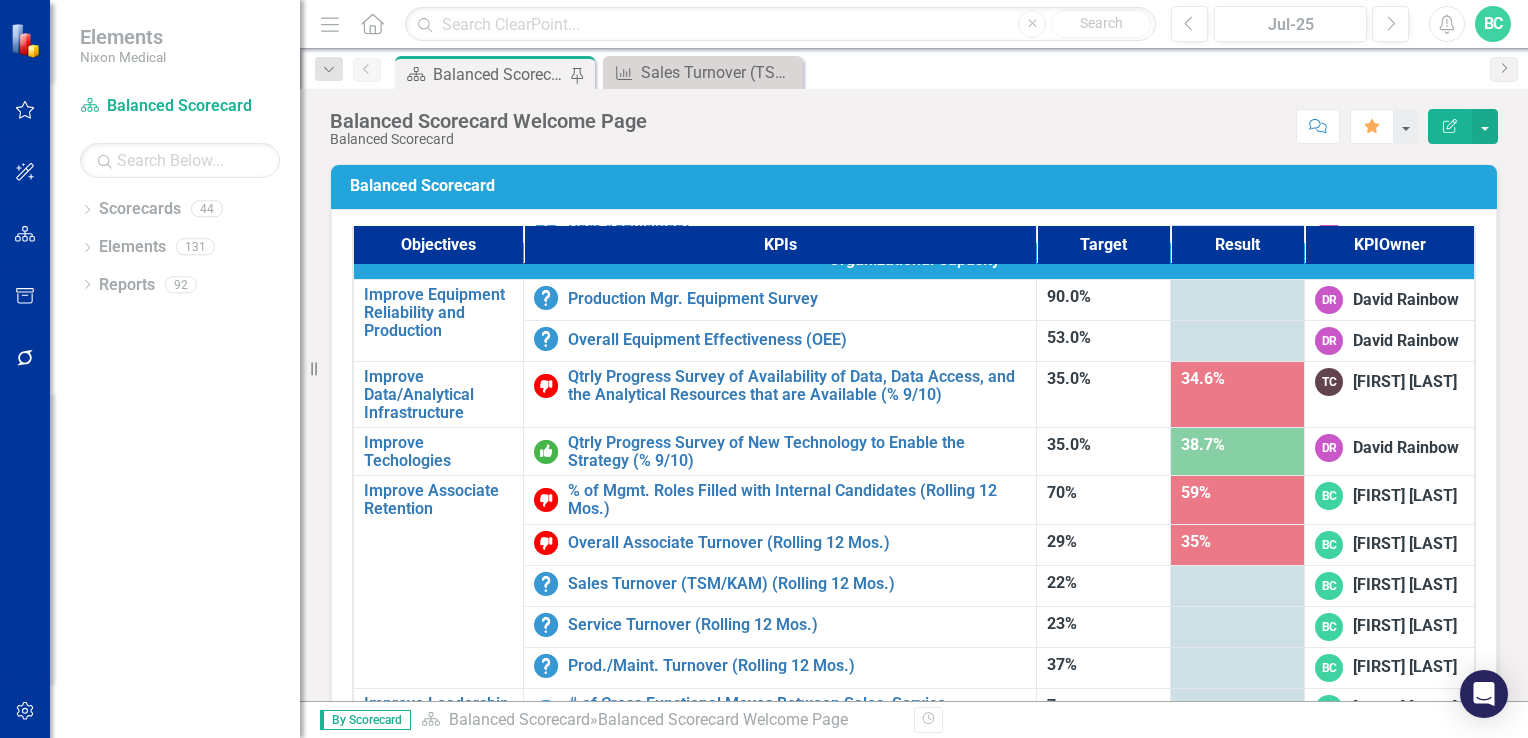 scroll, scrollTop: 1211, scrollLeft: 0, axis: vertical 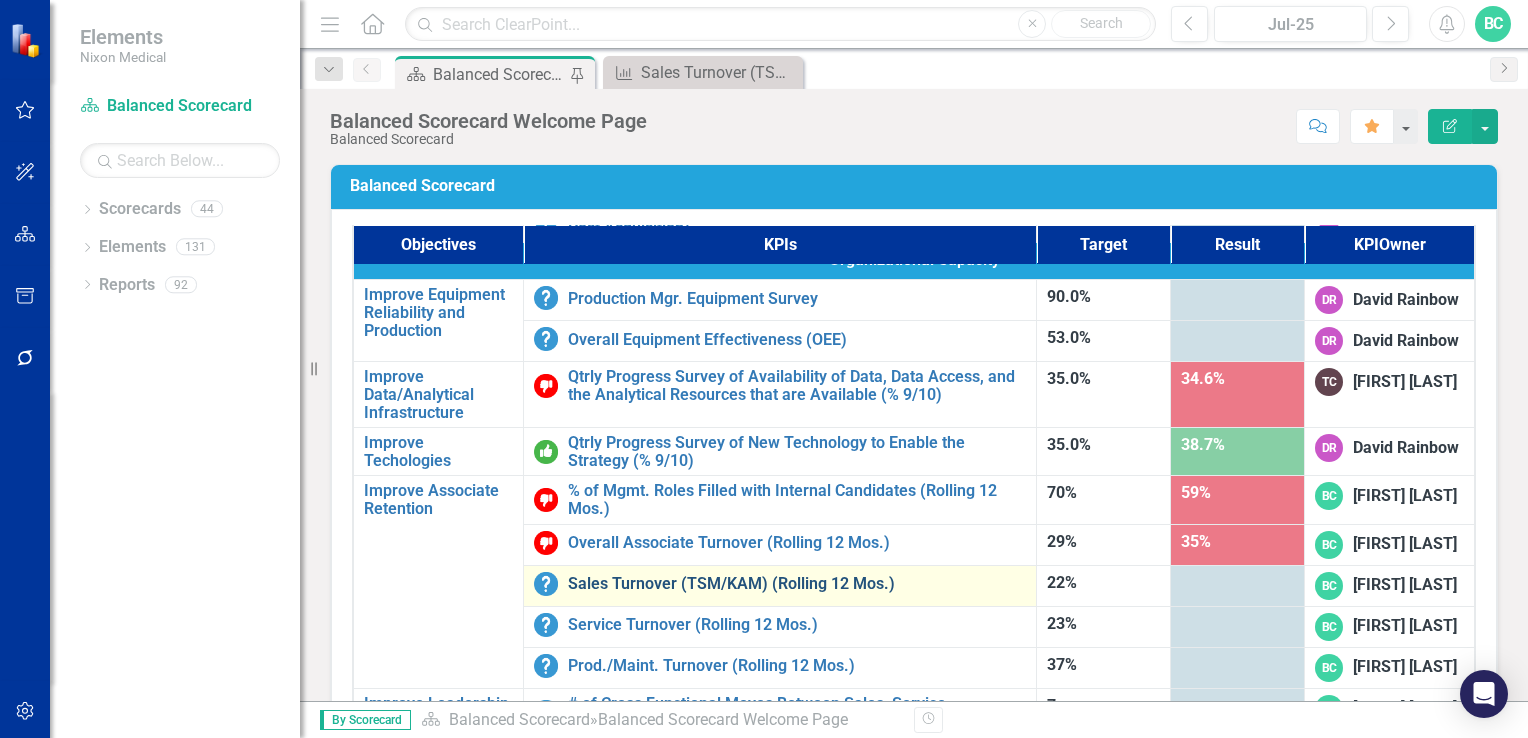 click on "Sales Turnover (TSM/KAM) (Rolling 12 Mos.)" at bounding box center (797, 584) 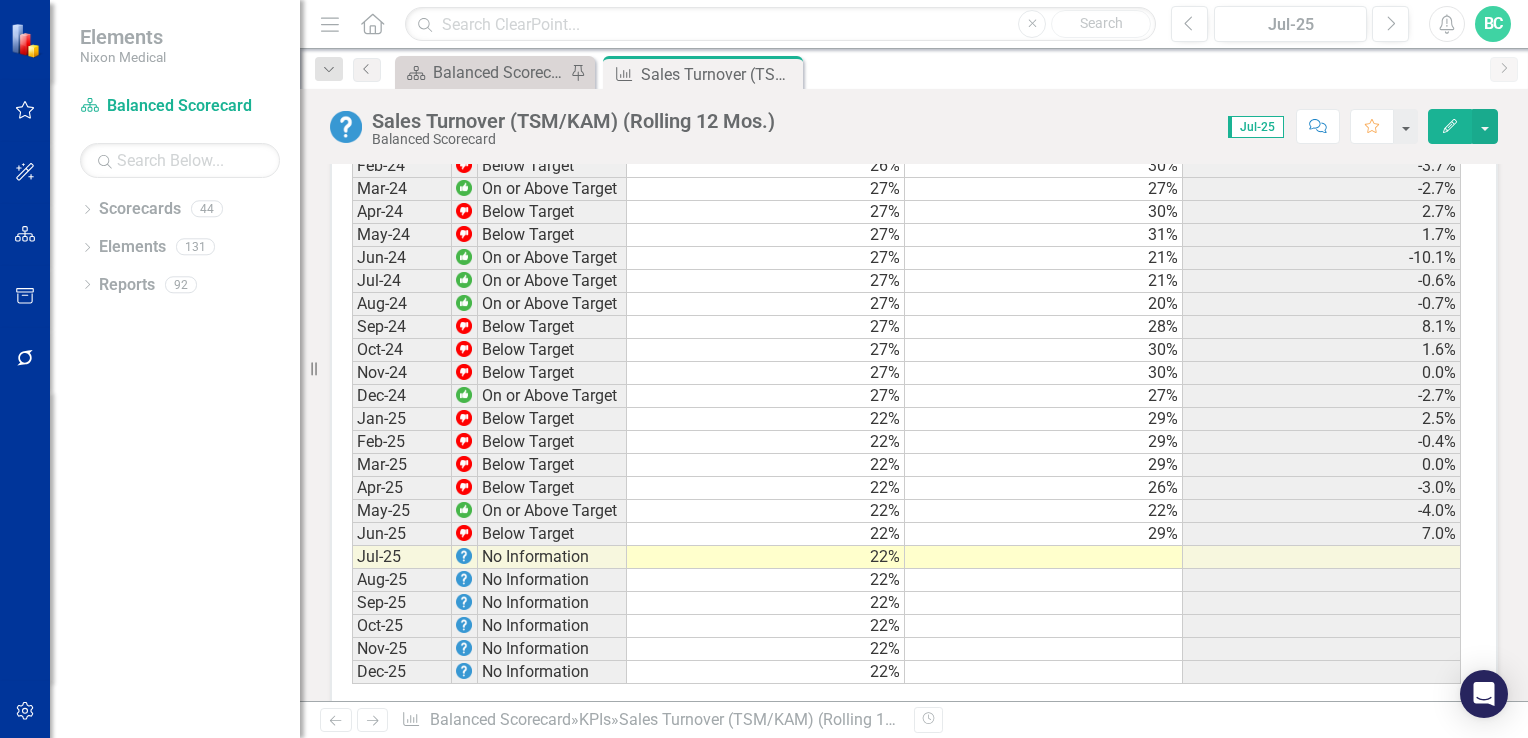 scroll, scrollTop: 2618, scrollLeft: 0, axis: vertical 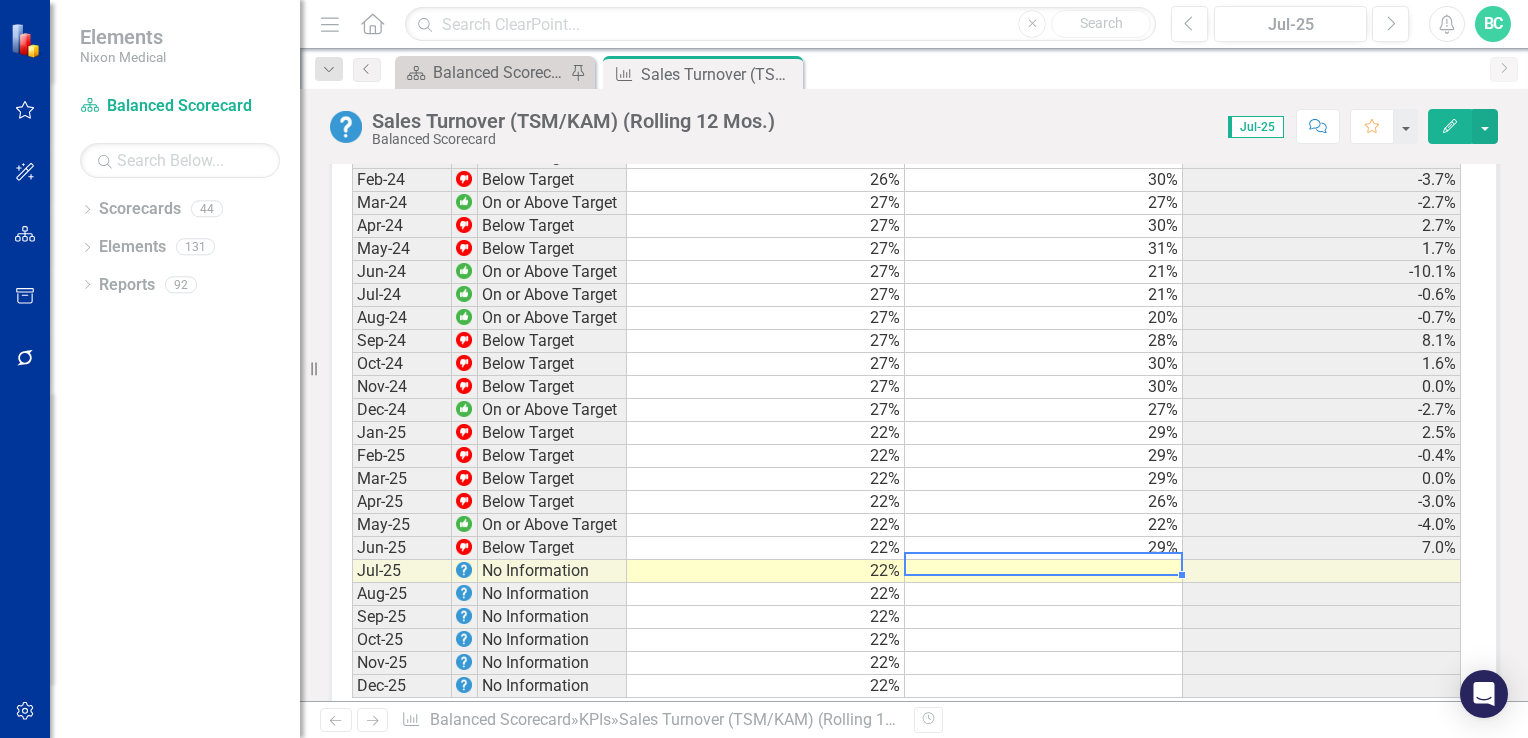 click at bounding box center [1044, 571] 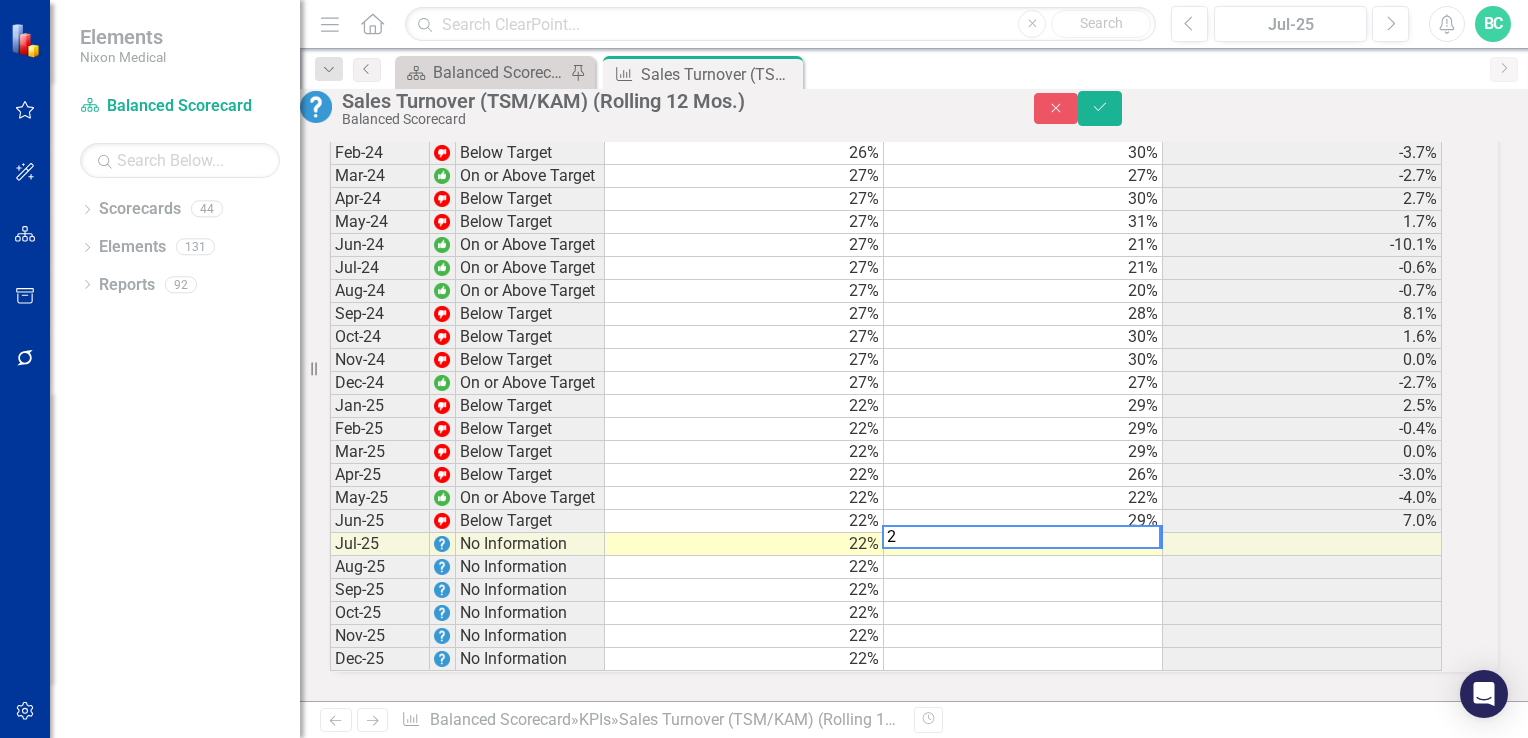 scroll, scrollTop: 2622, scrollLeft: 0, axis: vertical 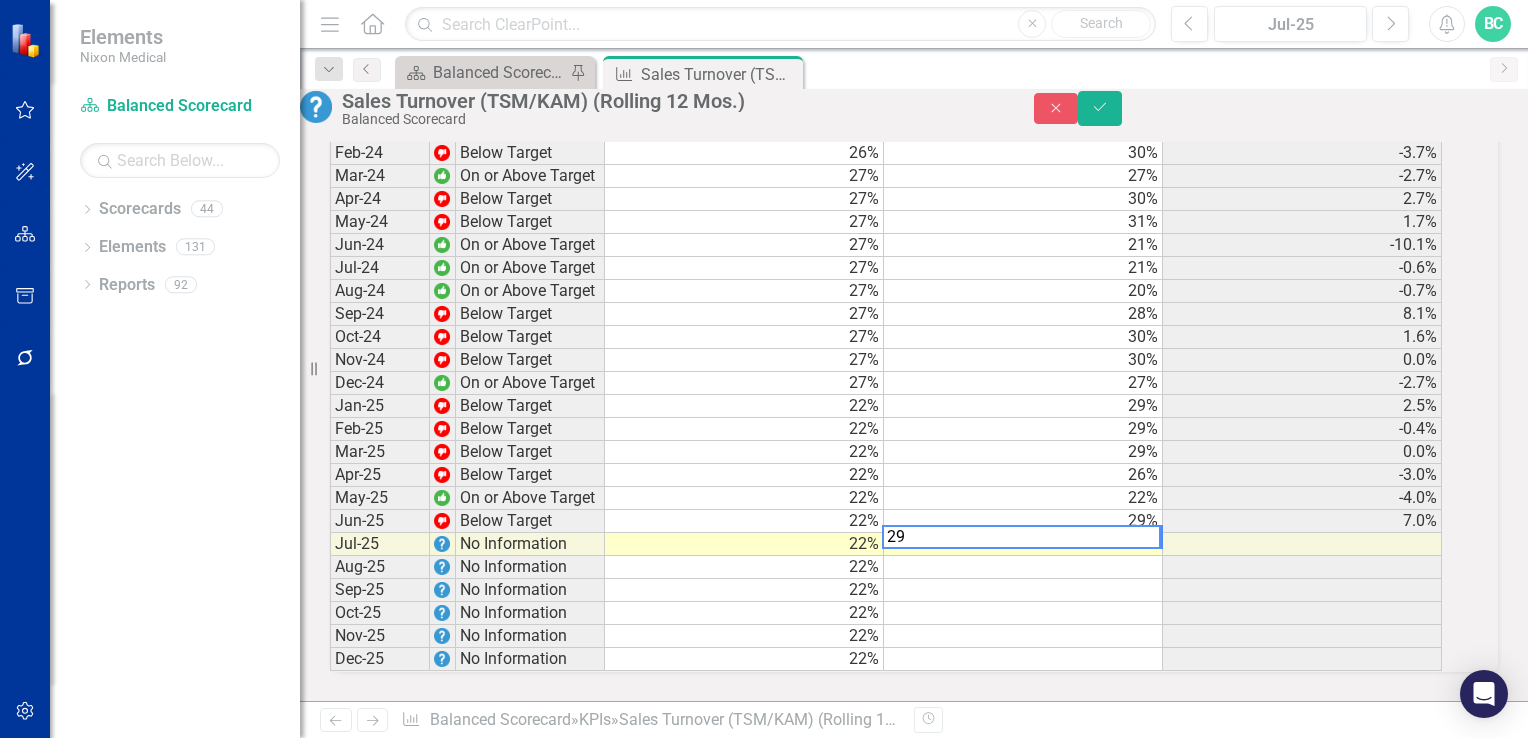 type on "29" 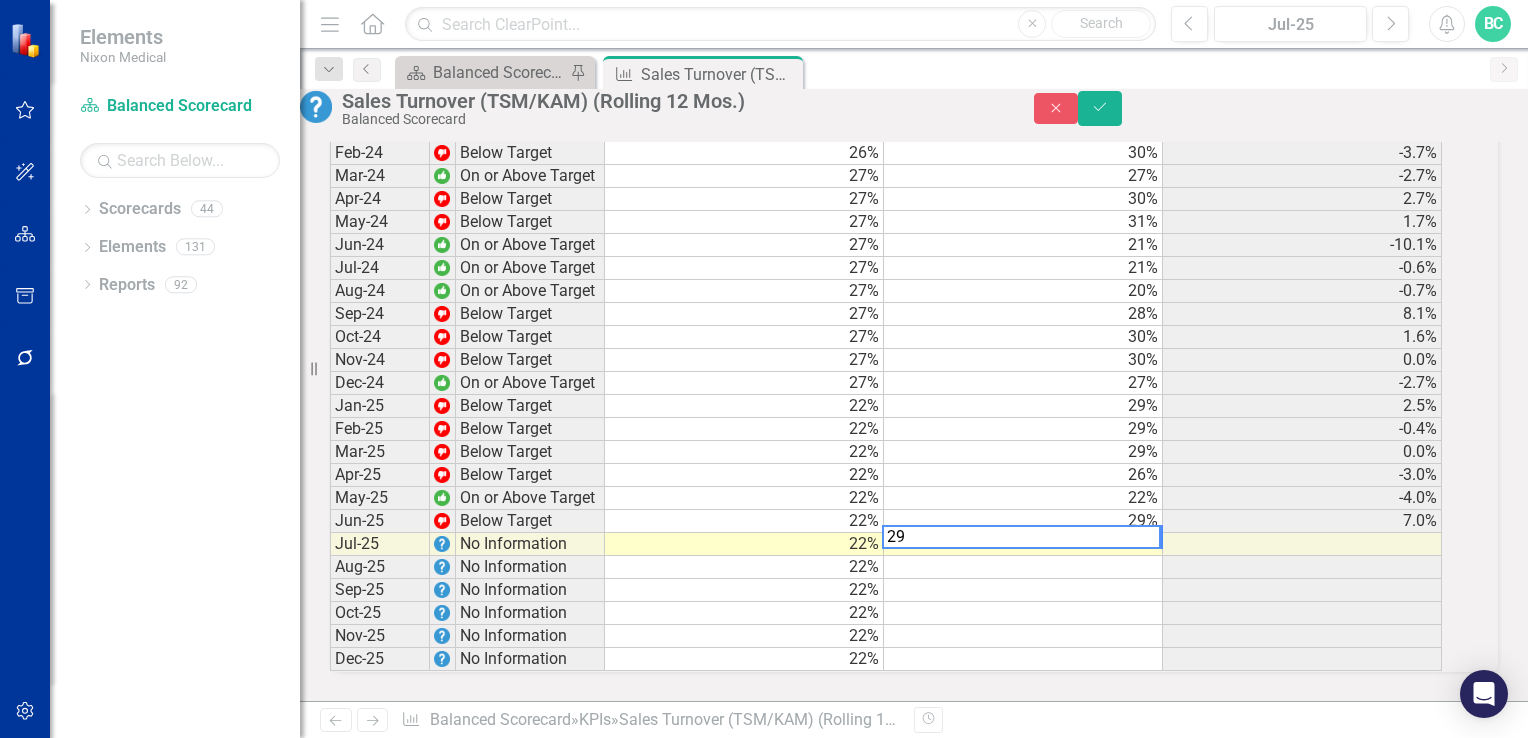 click on "Close Save" at bounding box center (1281, 108) 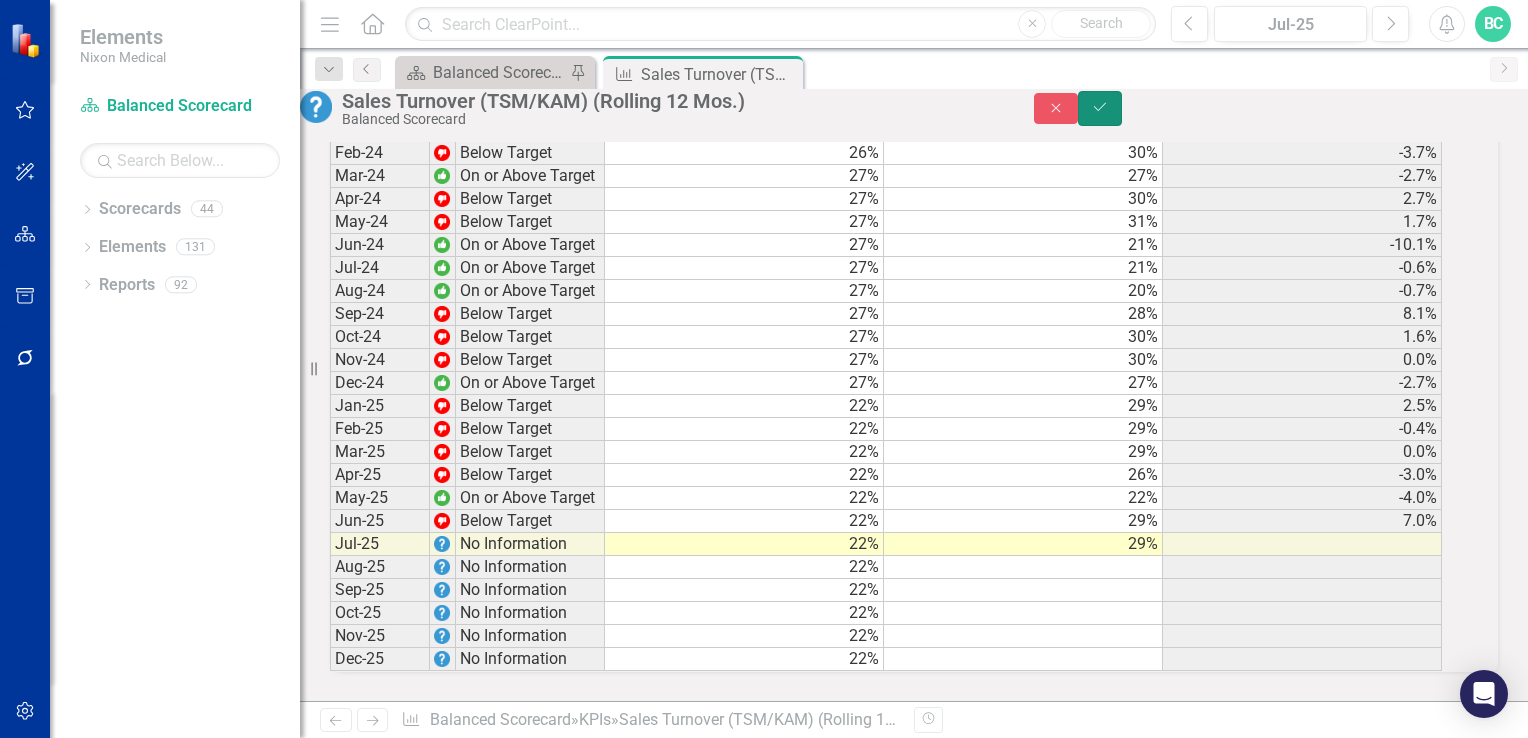 click on "Save" at bounding box center (1100, 108) 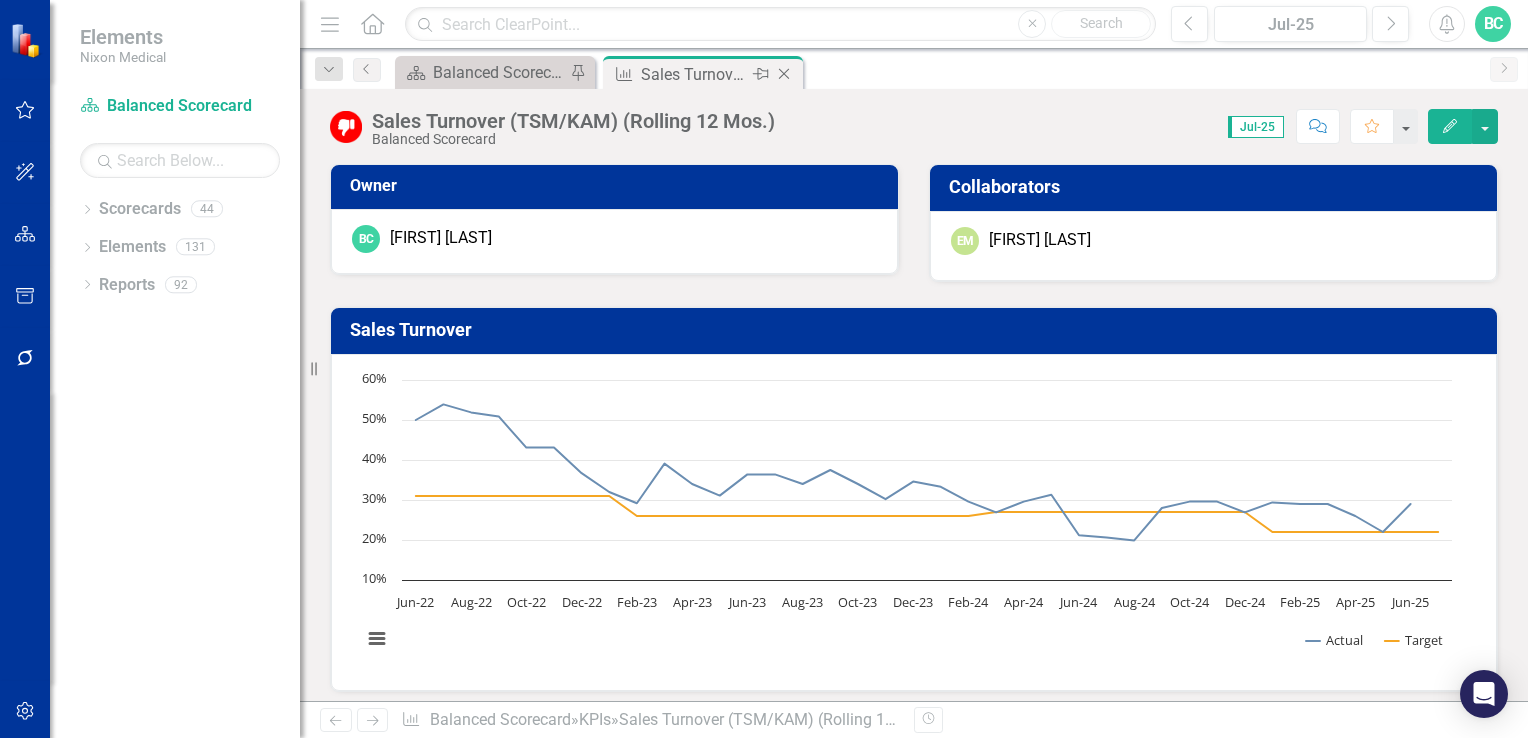 click on "Close" 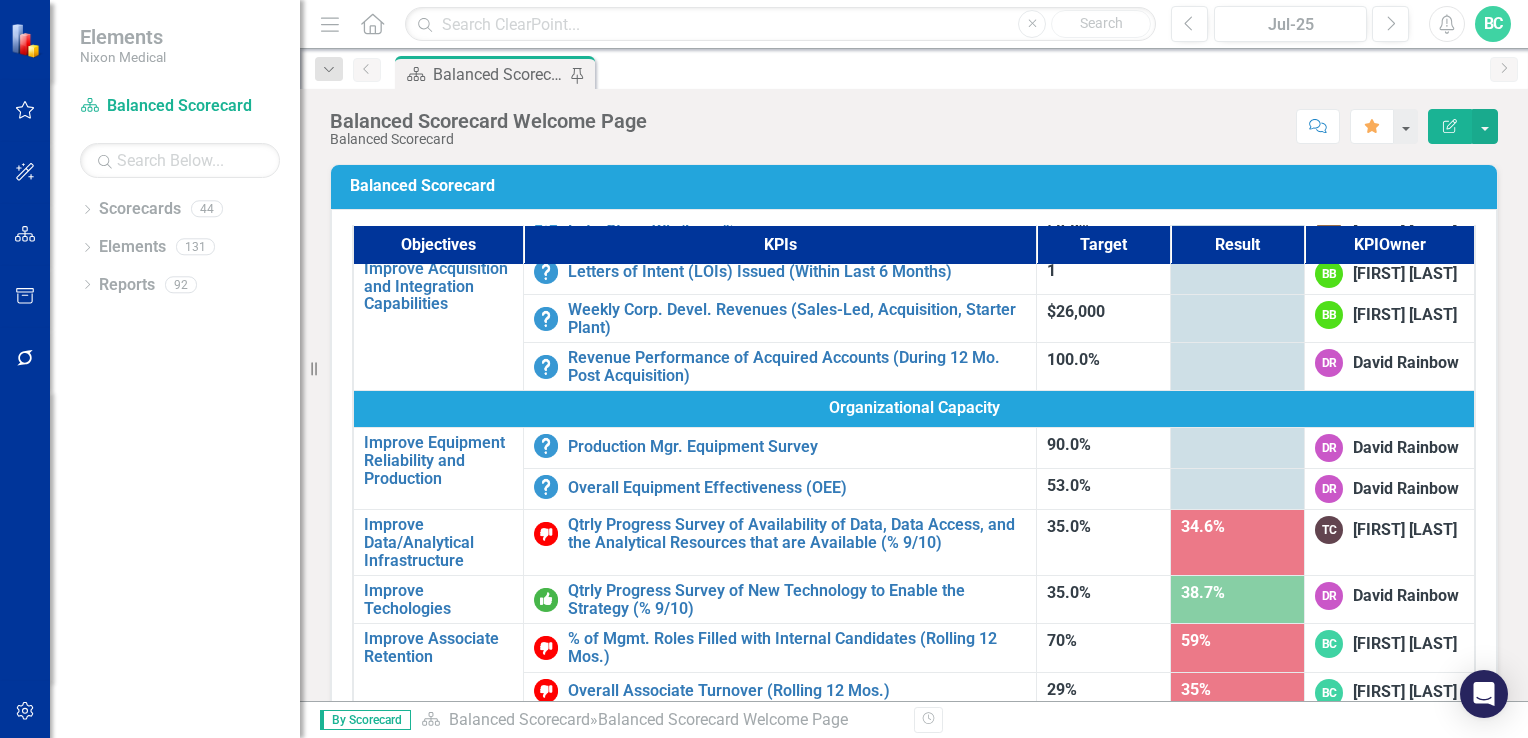 scroll, scrollTop: 1268, scrollLeft: 0, axis: vertical 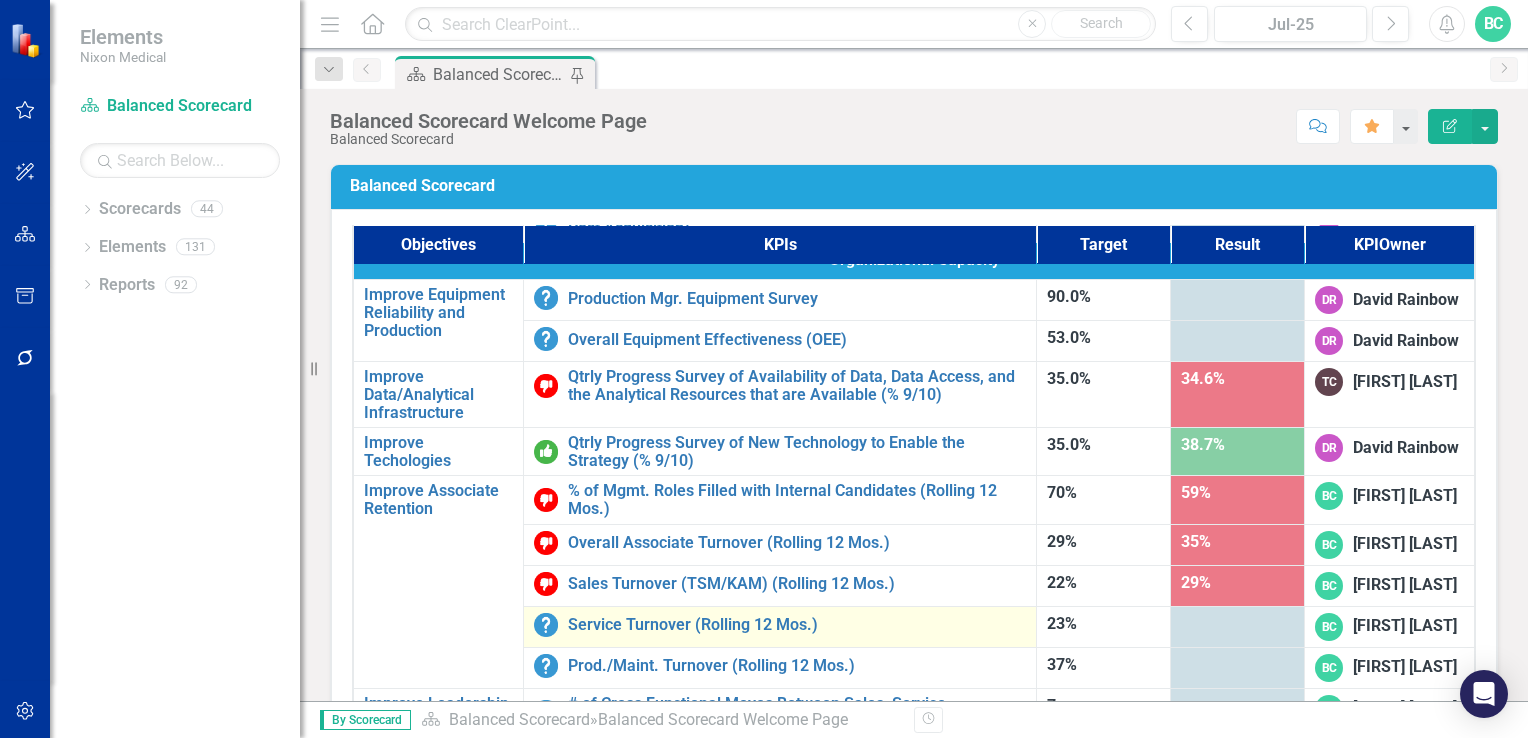 click on "Service Turnover (Rolling 12 Mos.)" at bounding box center (780, 625) 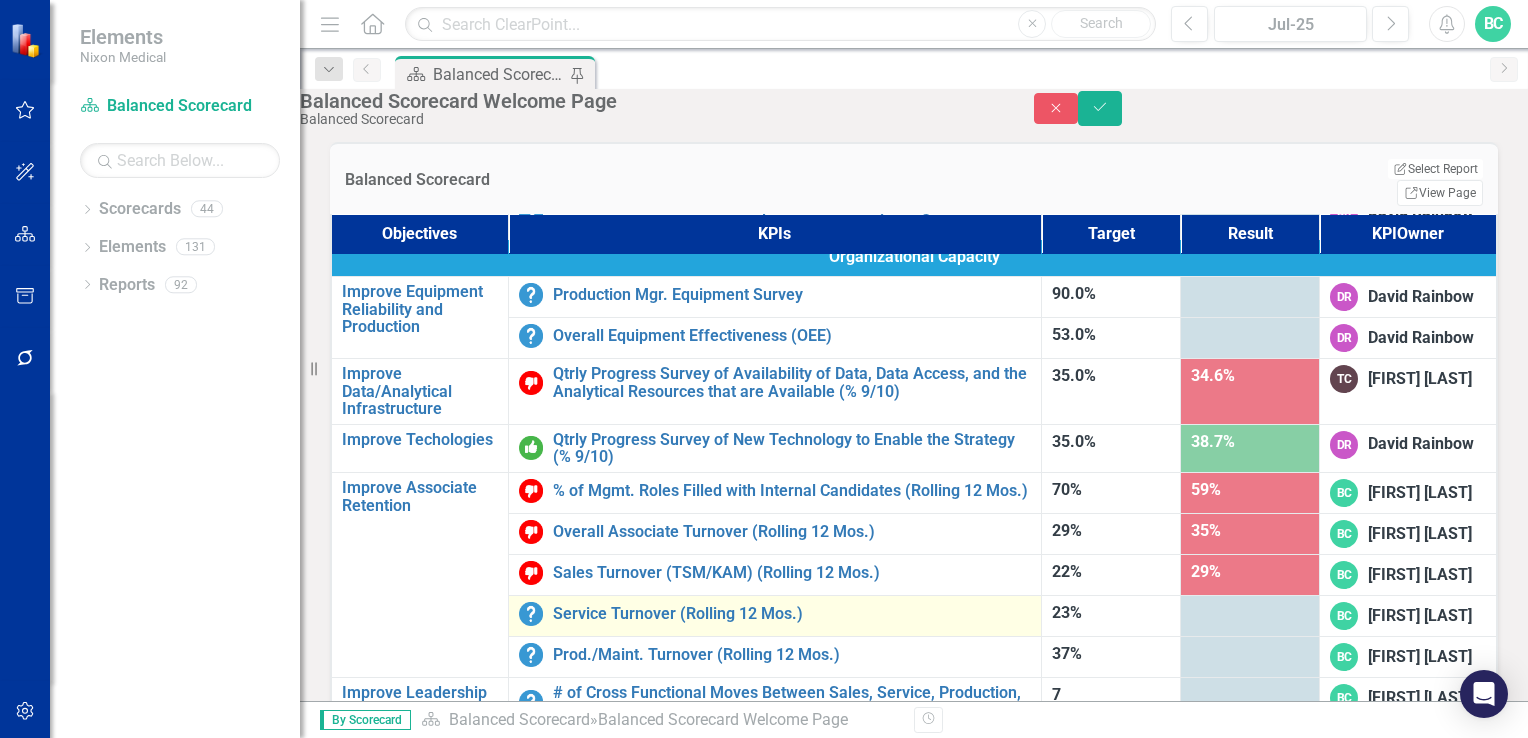scroll, scrollTop: 1240, scrollLeft: 0, axis: vertical 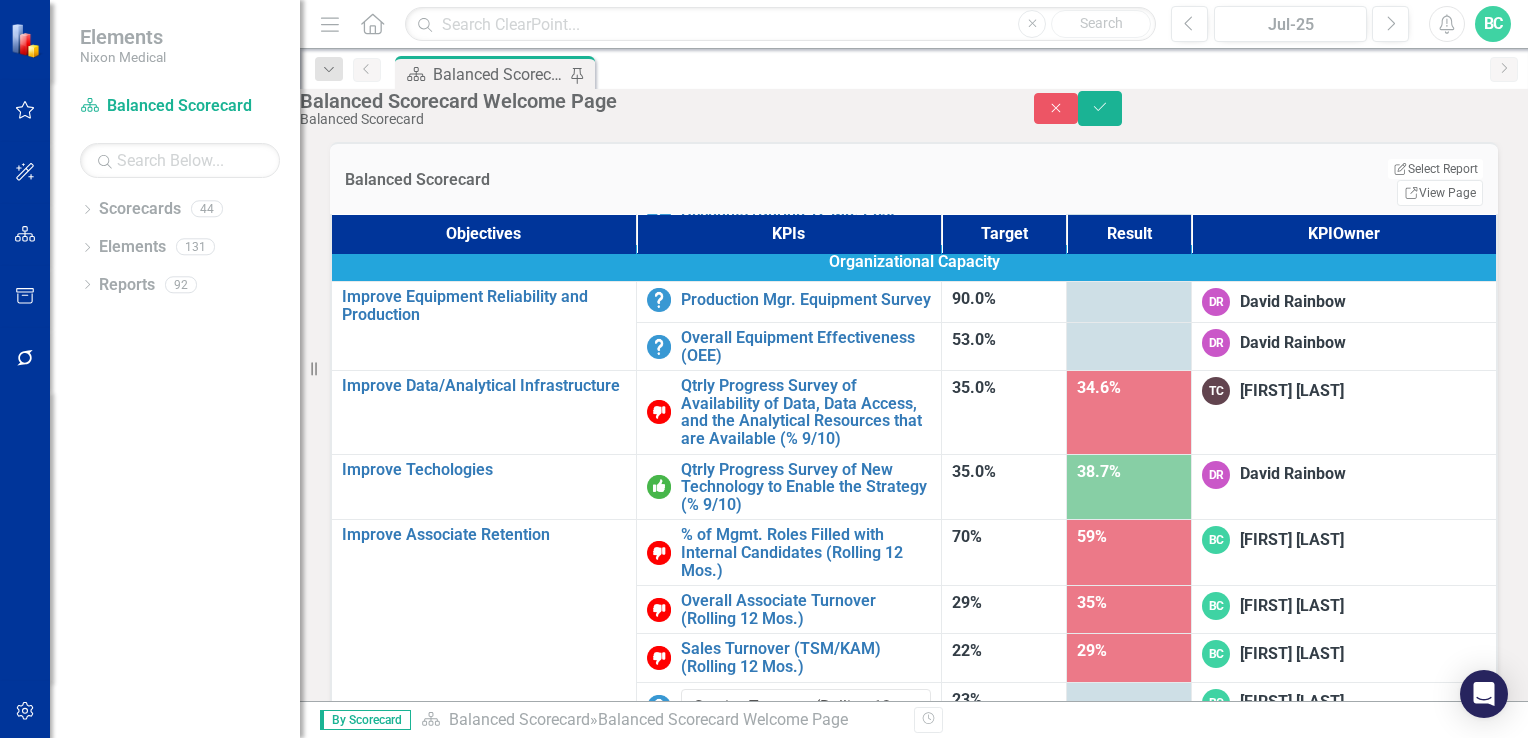 click on "Edit Report  Select Report Link  View Page" at bounding box center [1257, 181] 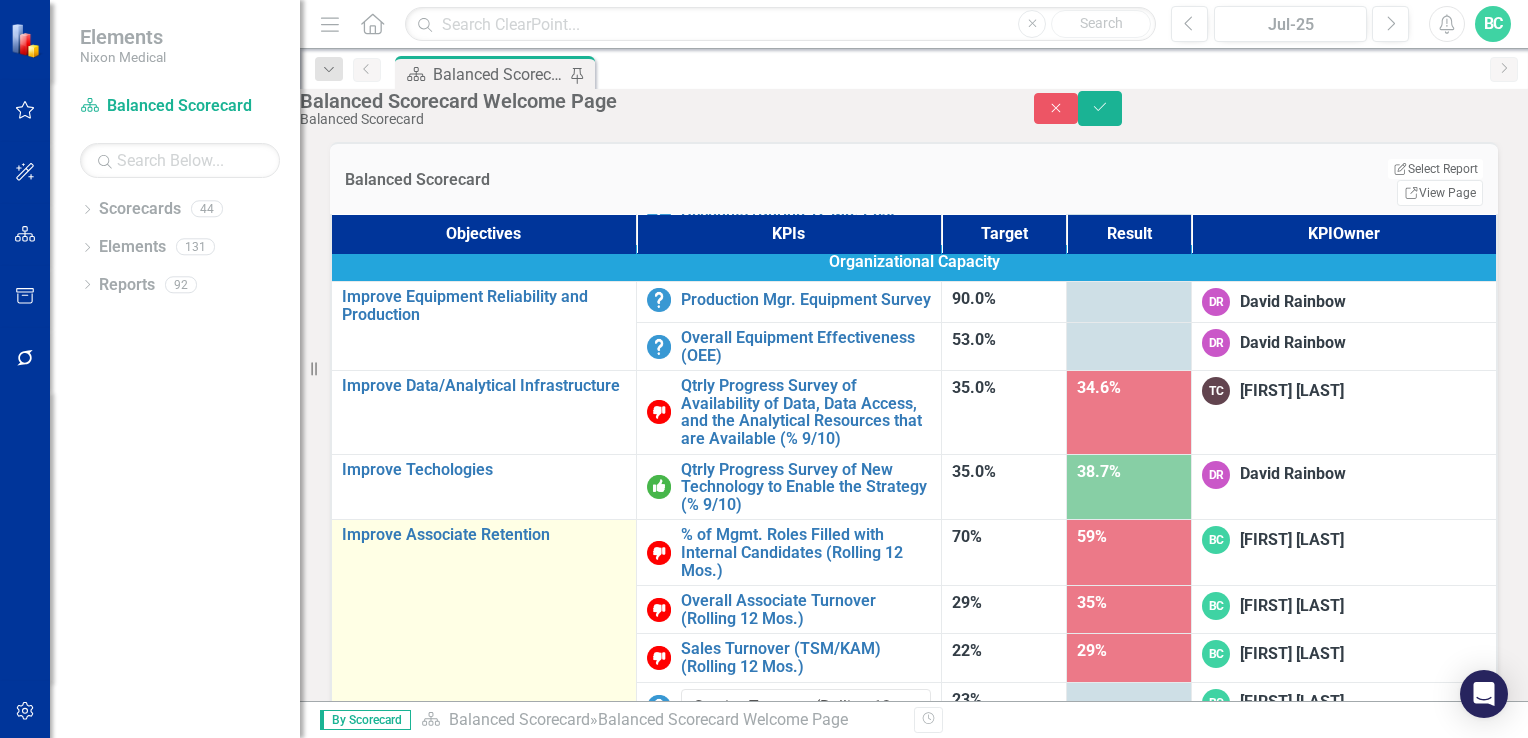 click on "Improve Associate Retention Edit Edit Objective Link Open Element" at bounding box center [483, 650] 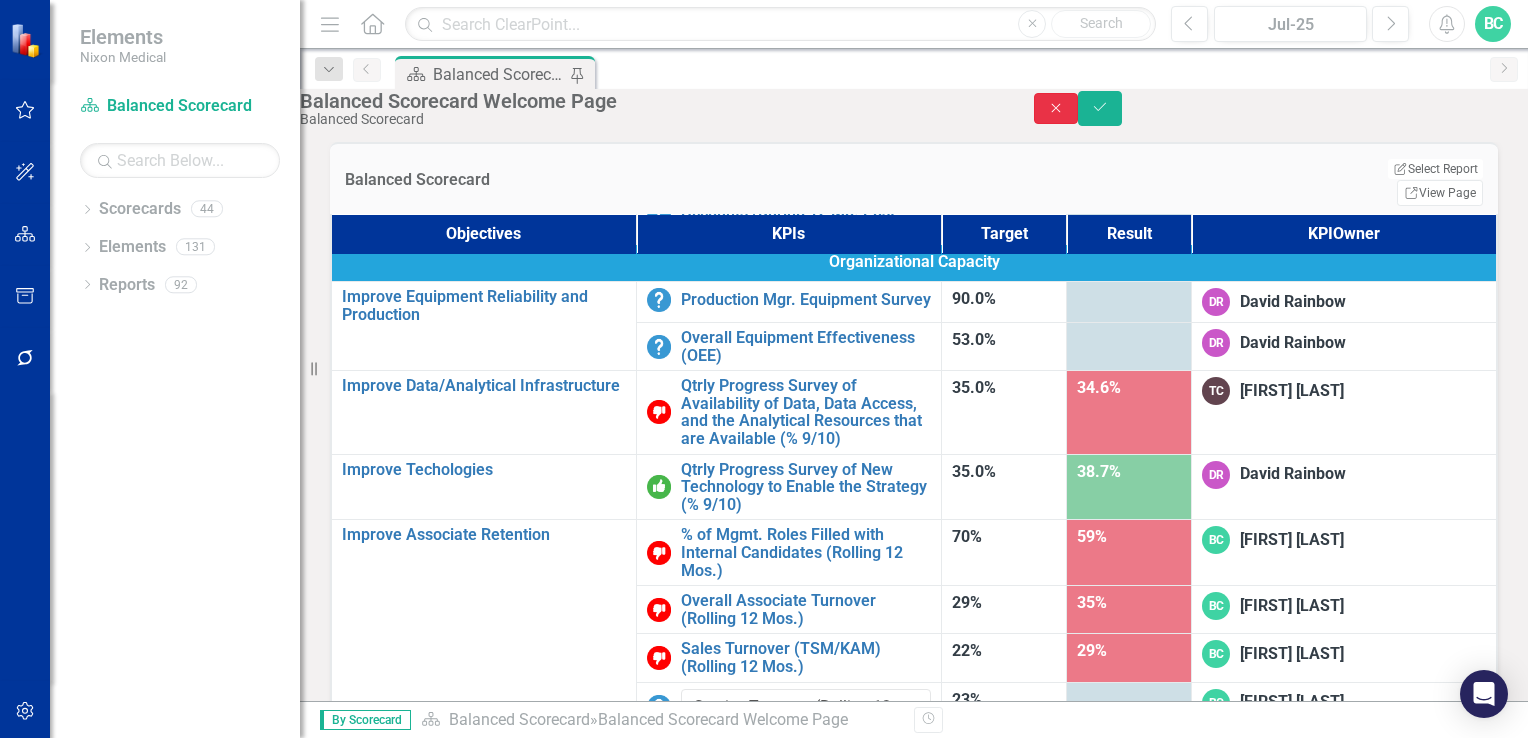 click on "Close" 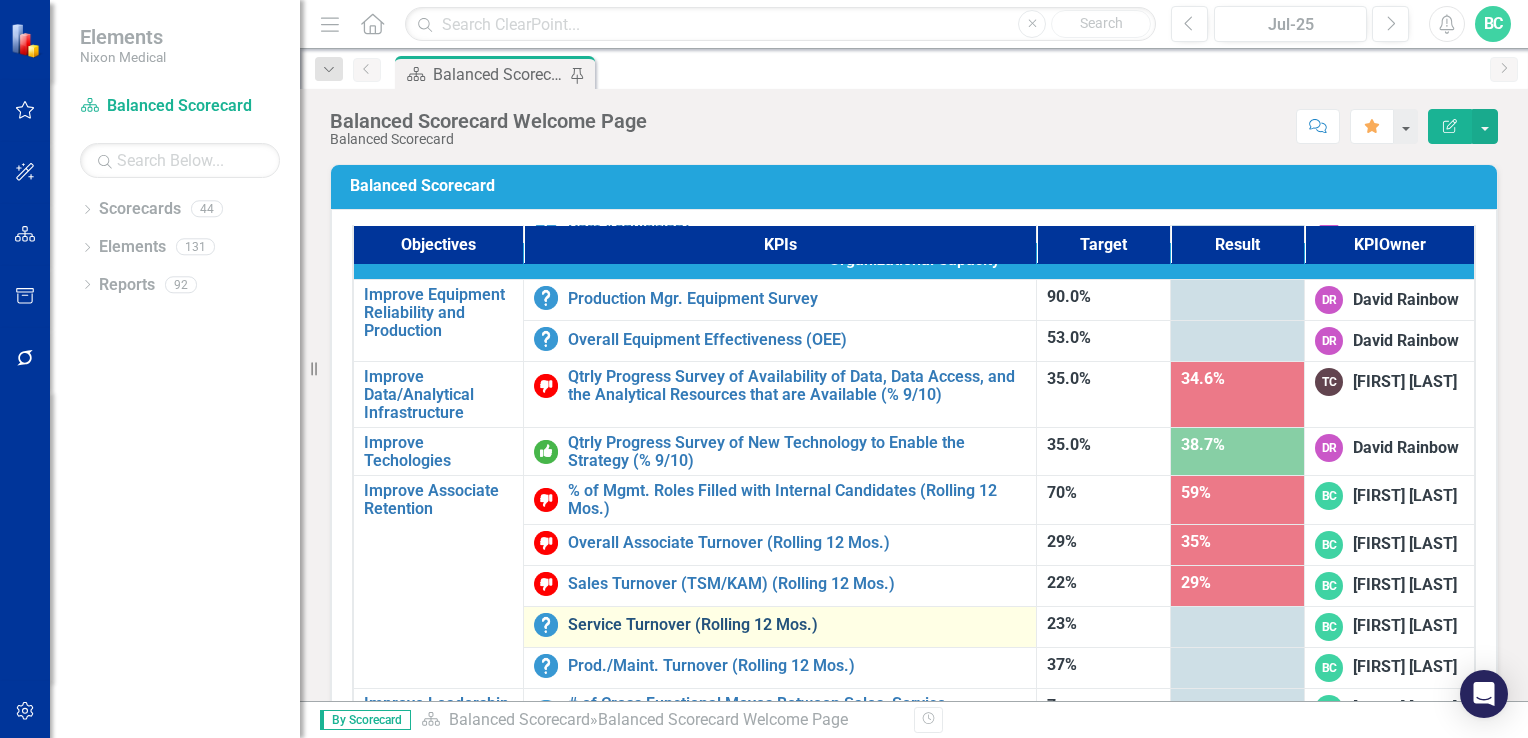 click on "Service Turnover (Rolling 12 Mos.)" at bounding box center [797, 625] 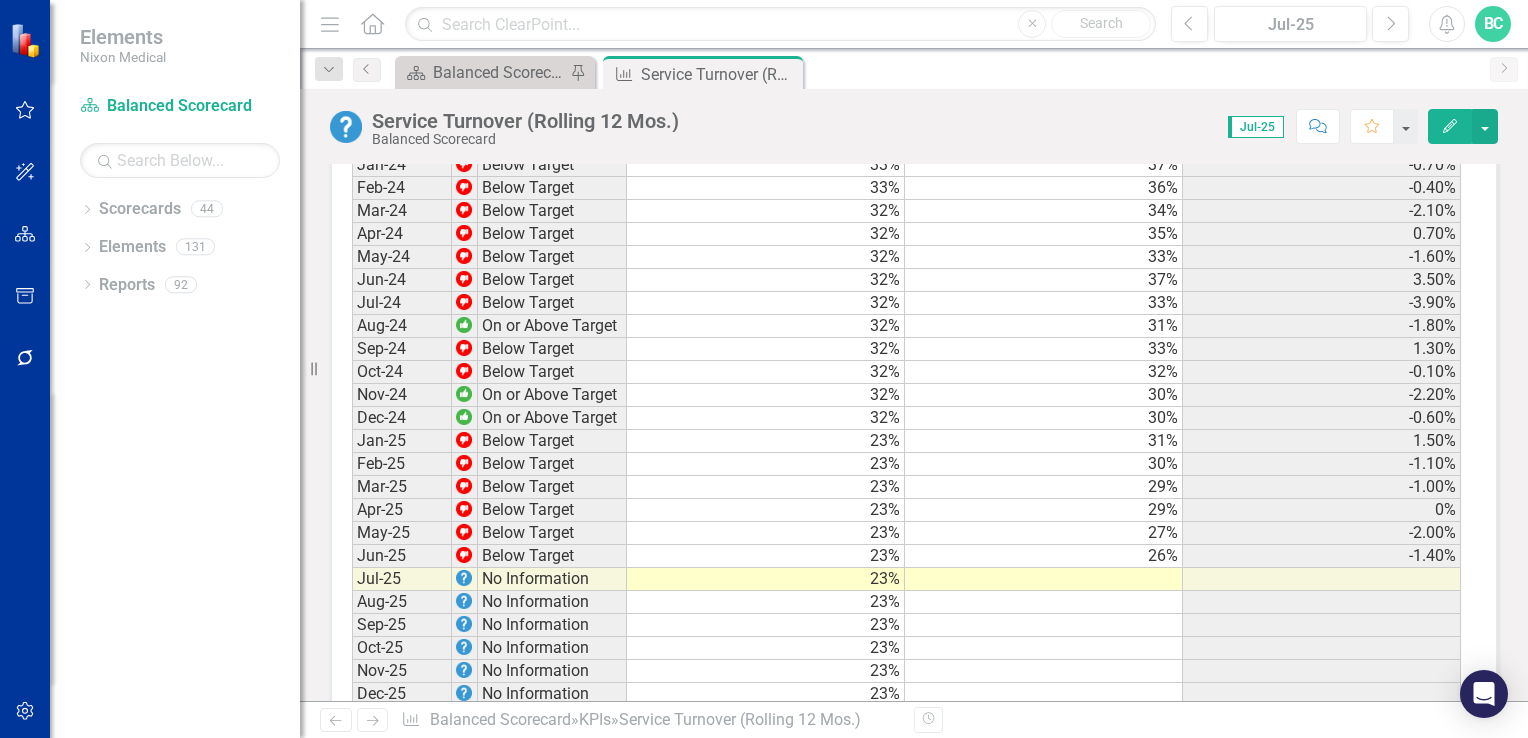 scroll, scrollTop: 2848, scrollLeft: 0, axis: vertical 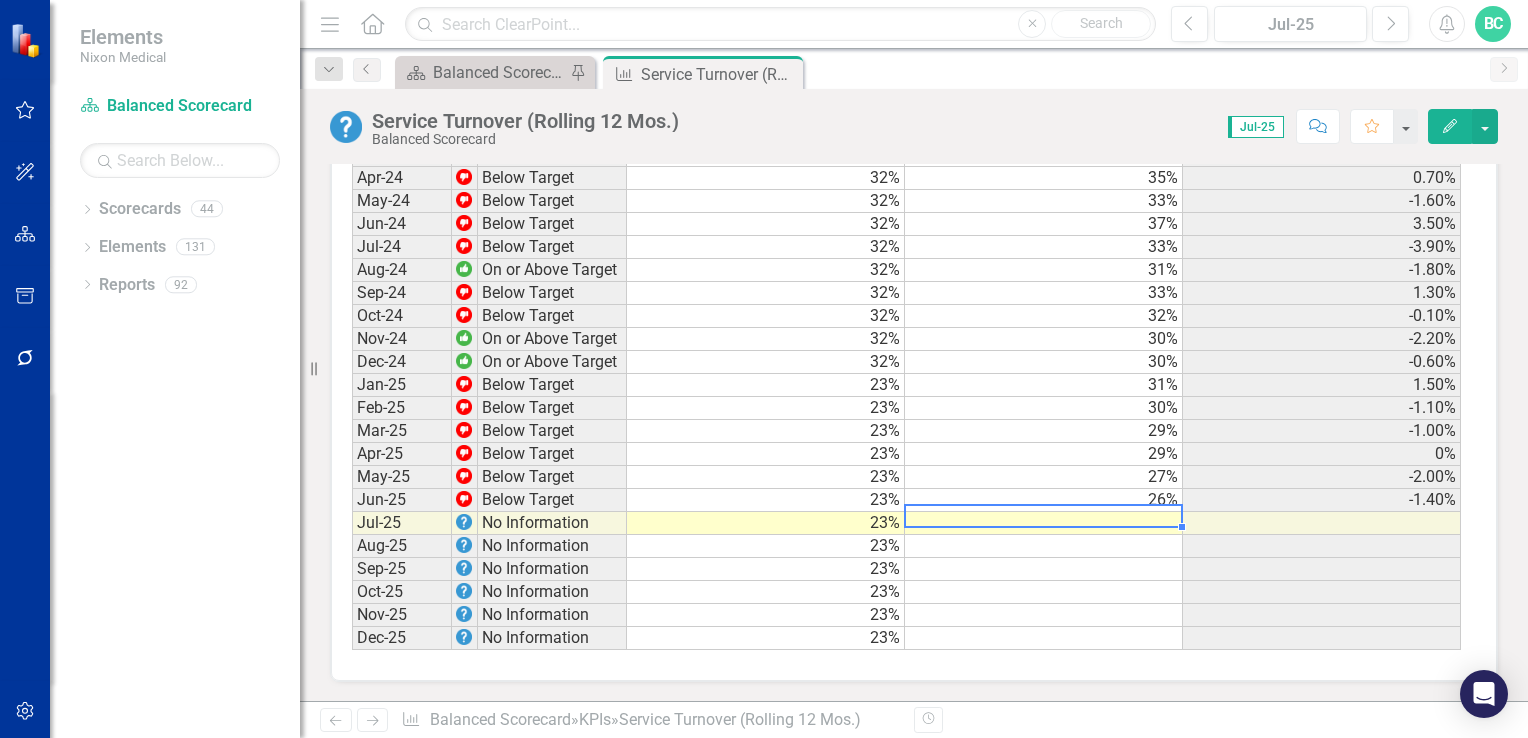 click at bounding box center (1044, 523) 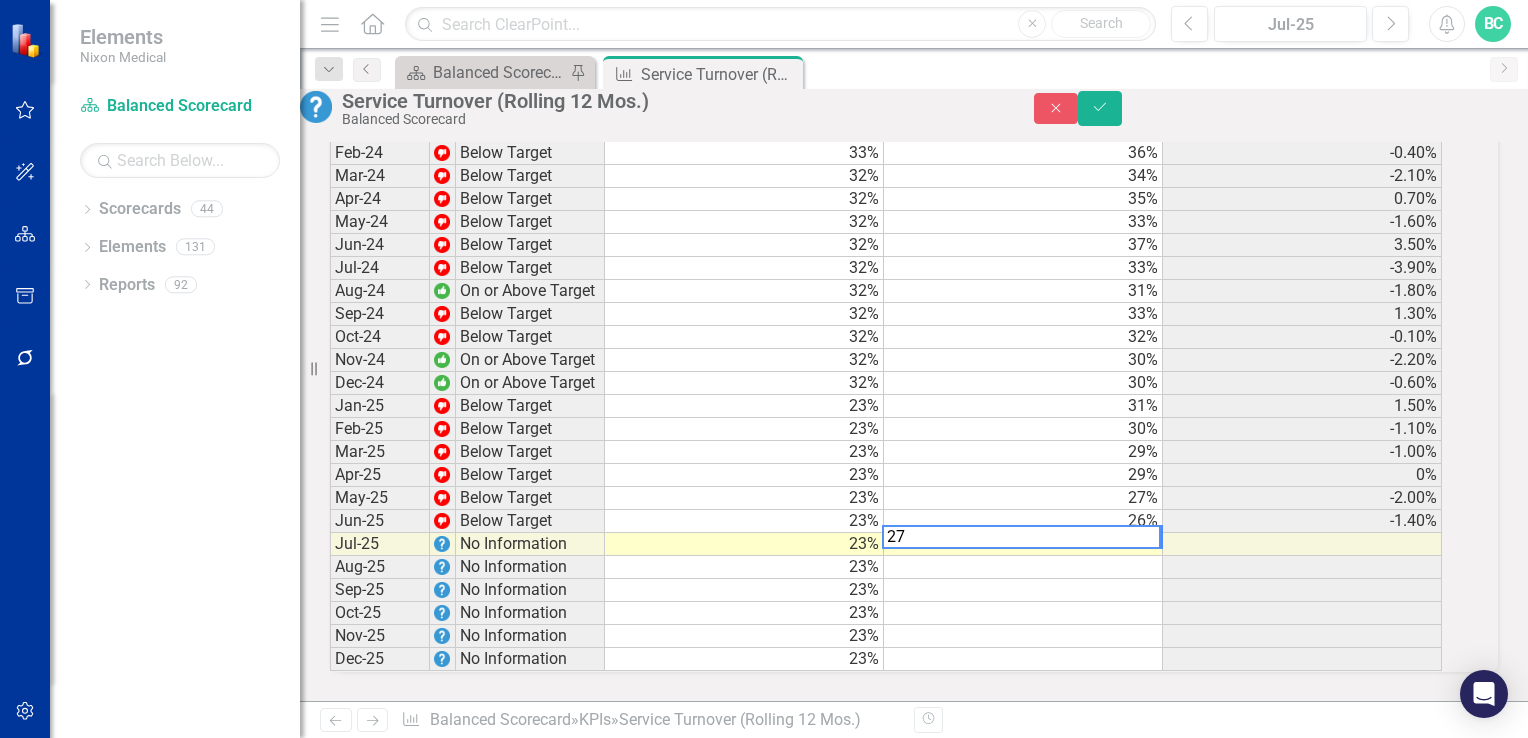 scroll, scrollTop: 2852, scrollLeft: 0, axis: vertical 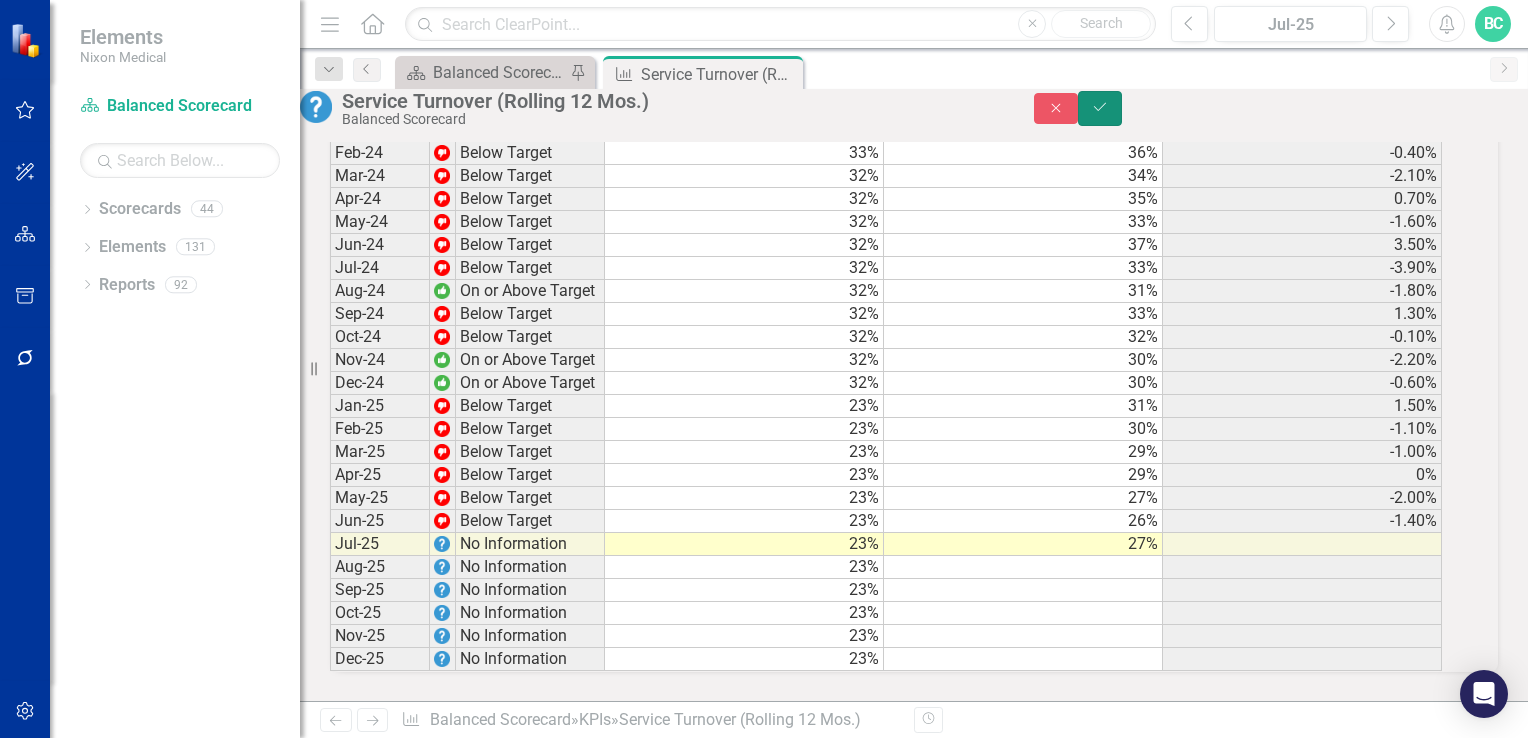 click on "Save" at bounding box center (1100, 108) 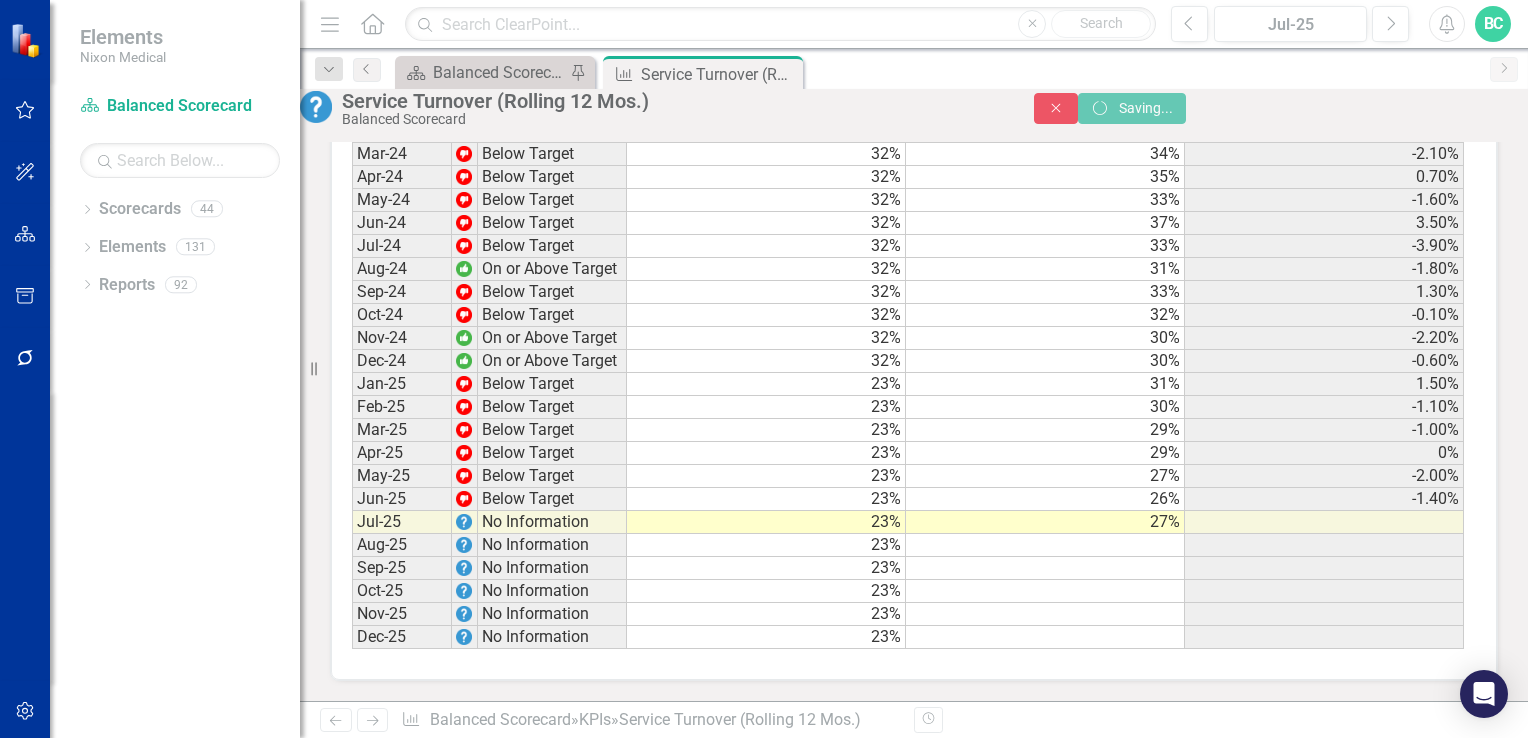 scroll, scrollTop: 2848, scrollLeft: 0, axis: vertical 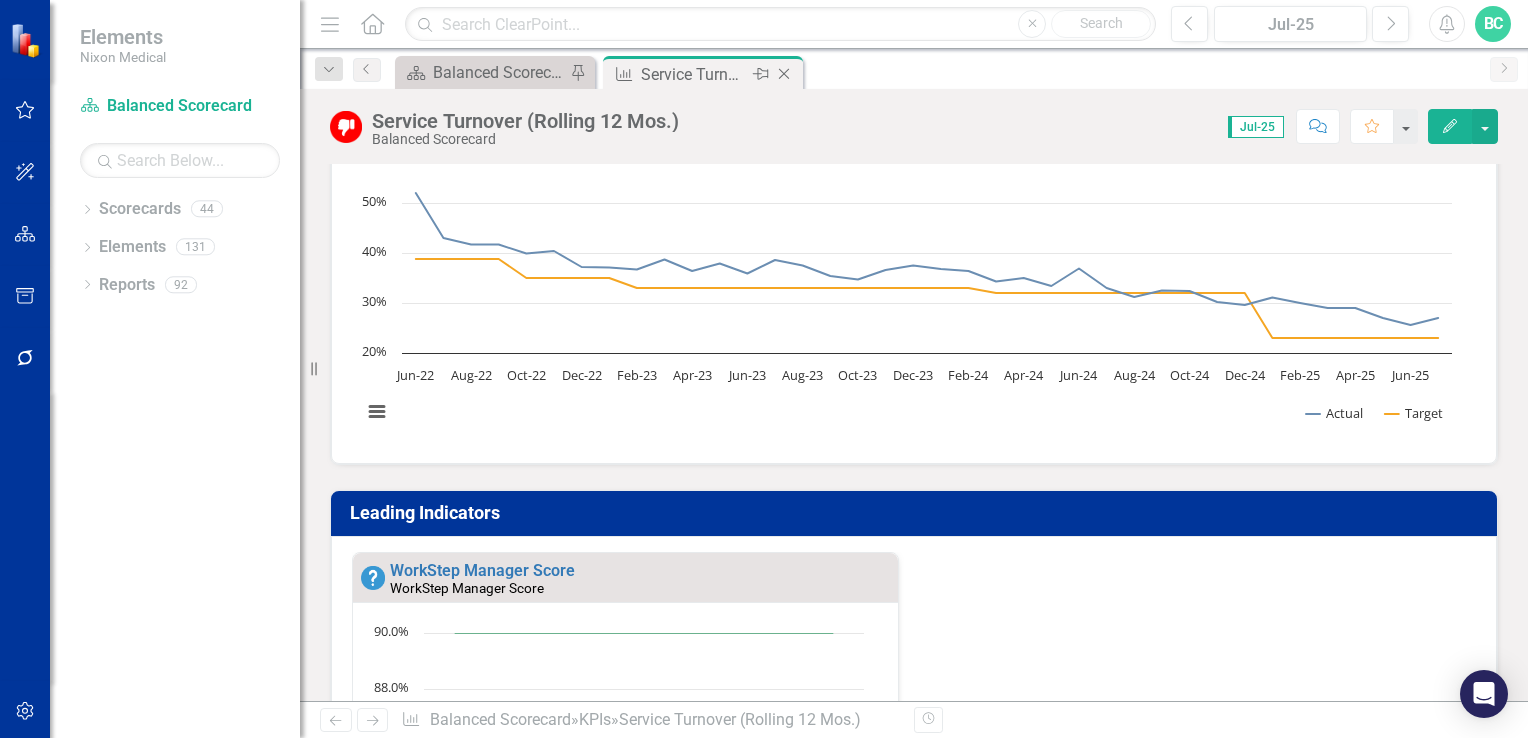 click on "Close" 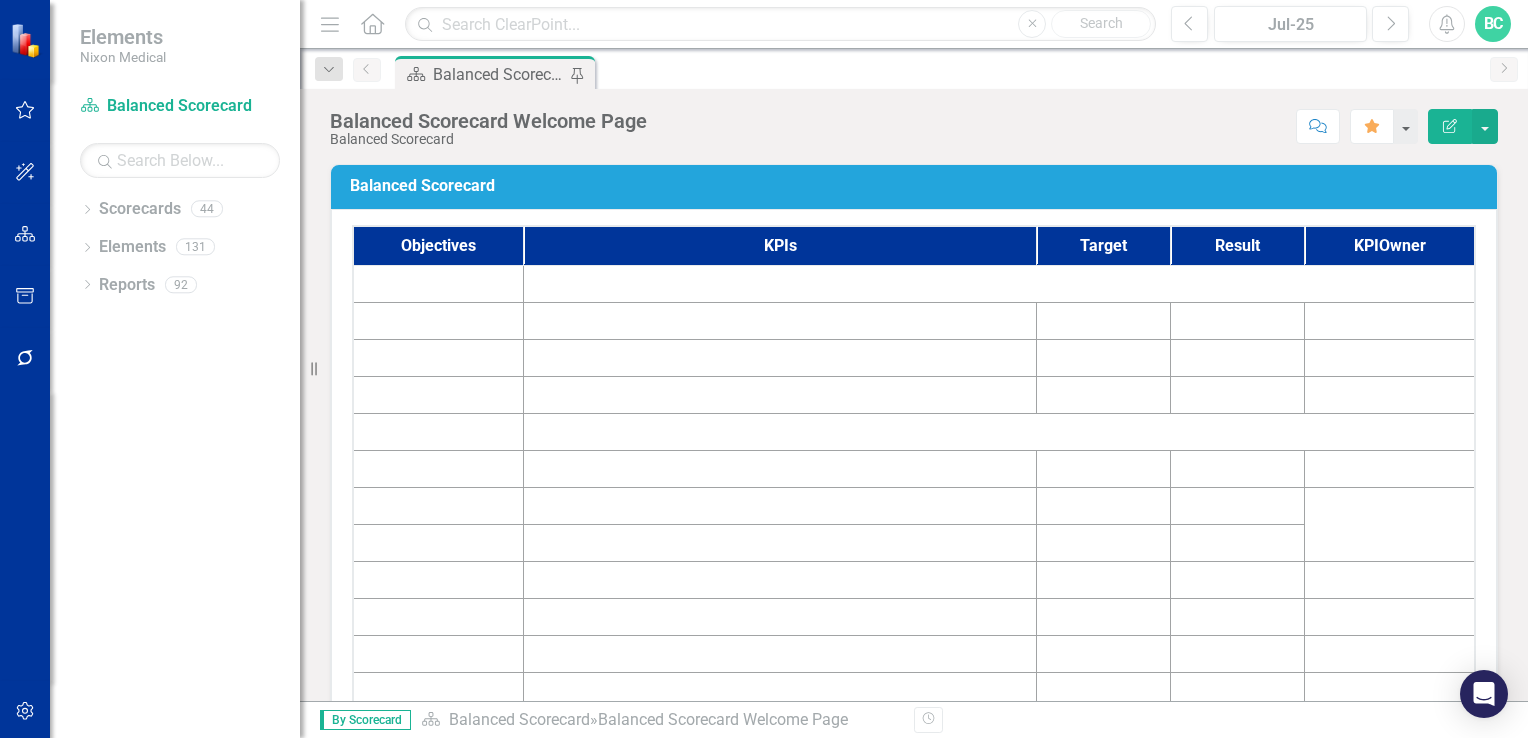 click on "Balanced Scorecard Welcome Page" at bounding box center [499, 74] 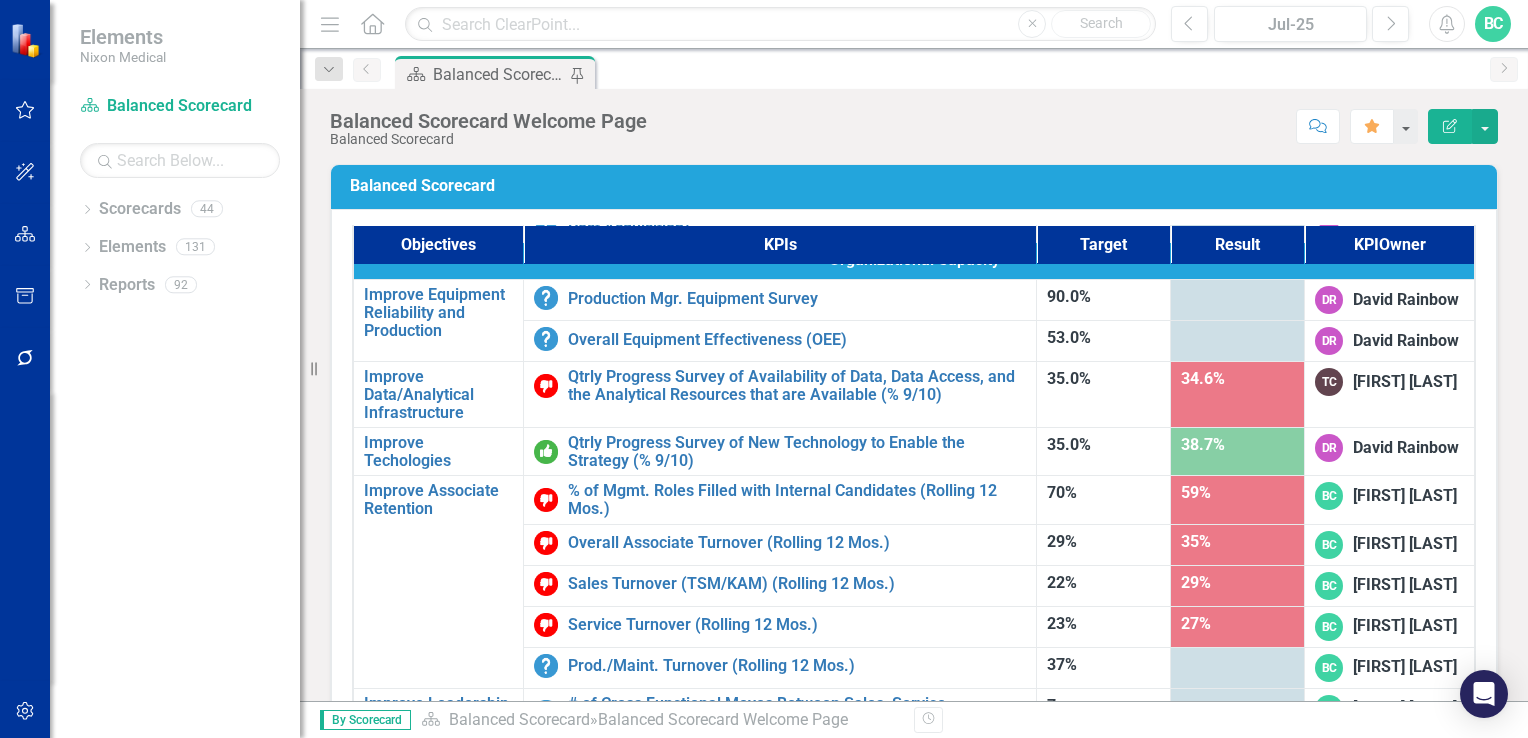 scroll, scrollTop: 1268, scrollLeft: 0, axis: vertical 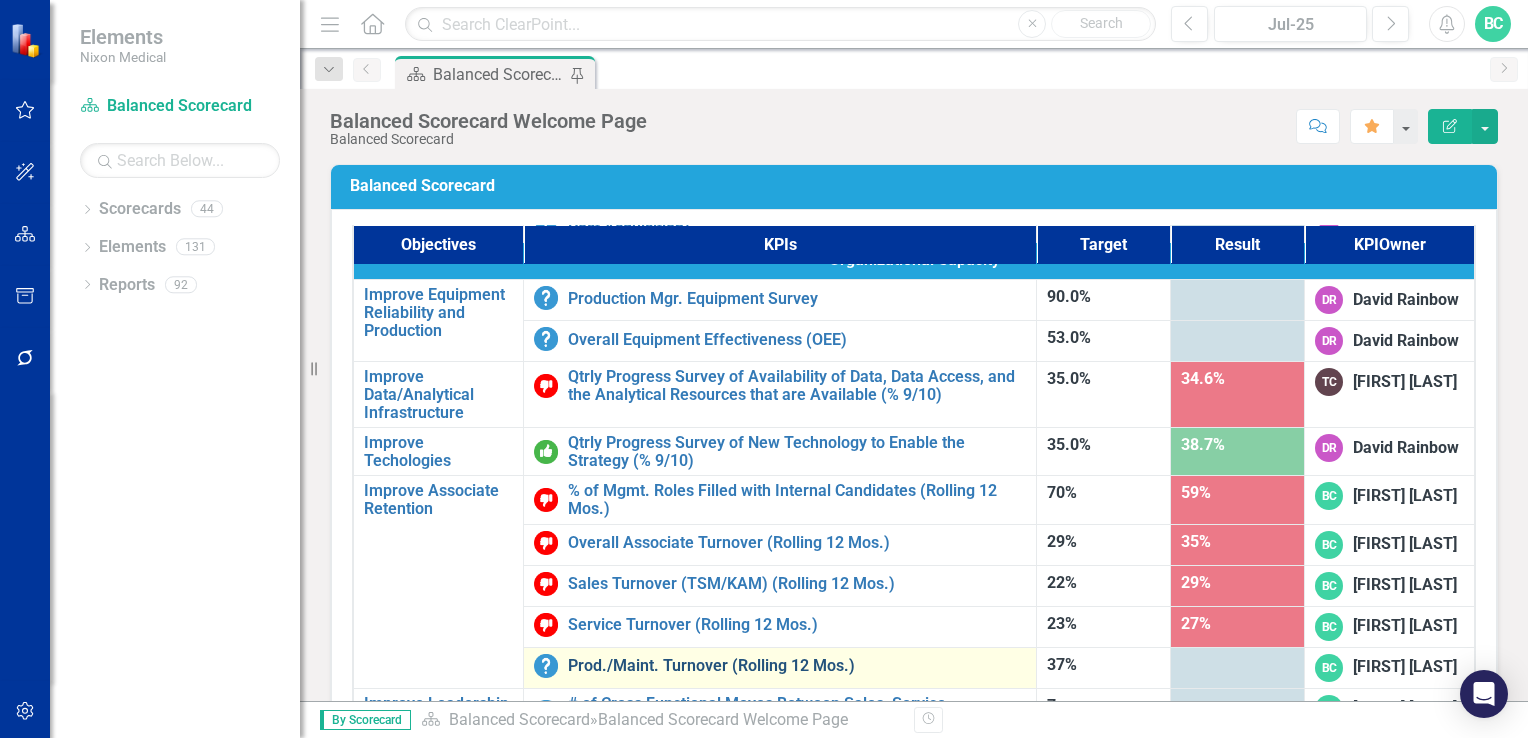 click on "Prod./Maint. Turnover (Rolling 12 Mos.)" at bounding box center [797, 666] 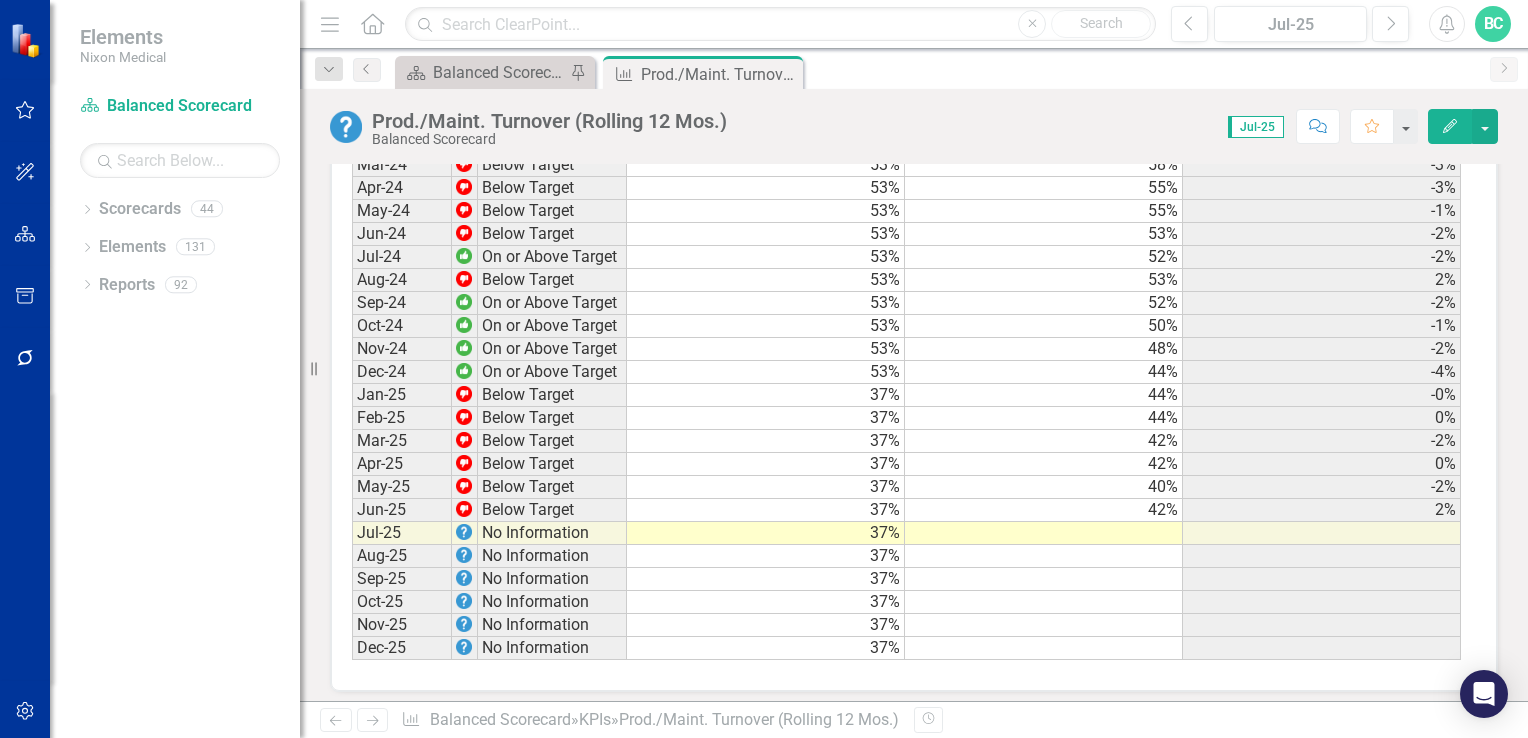 scroll, scrollTop: 2666, scrollLeft: 0, axis: vertical 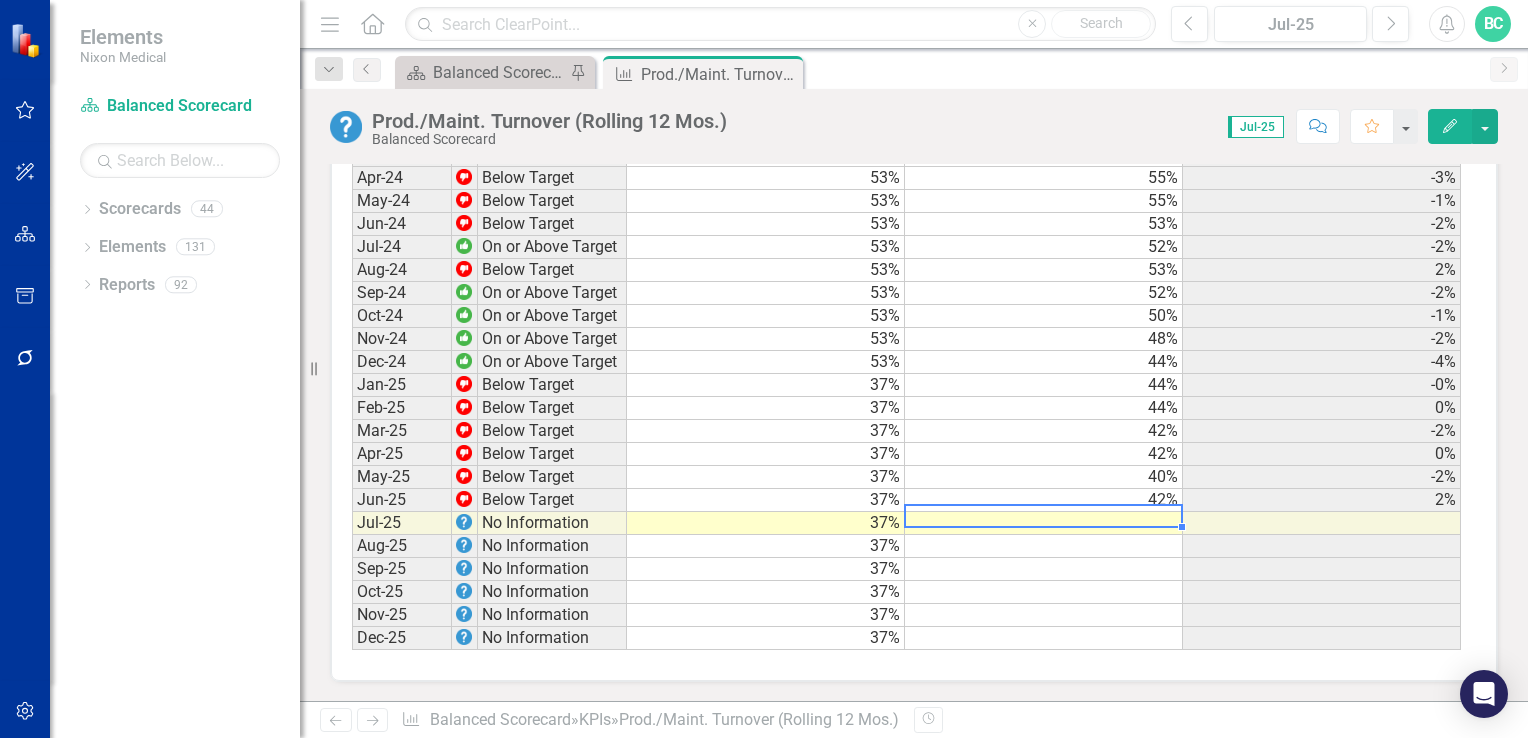 click at bounding box center [1044, 523] 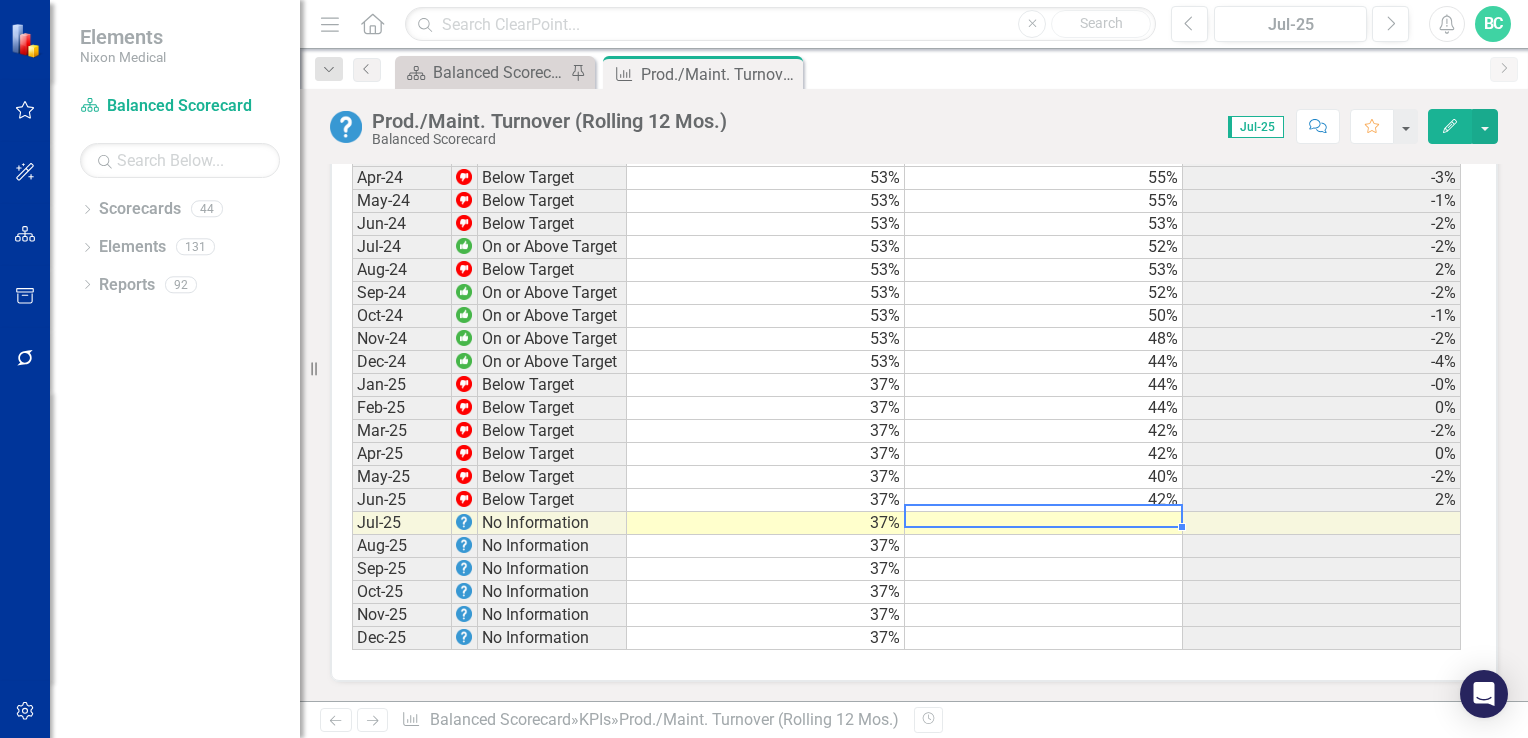 click at bounding box center [1044, 523] 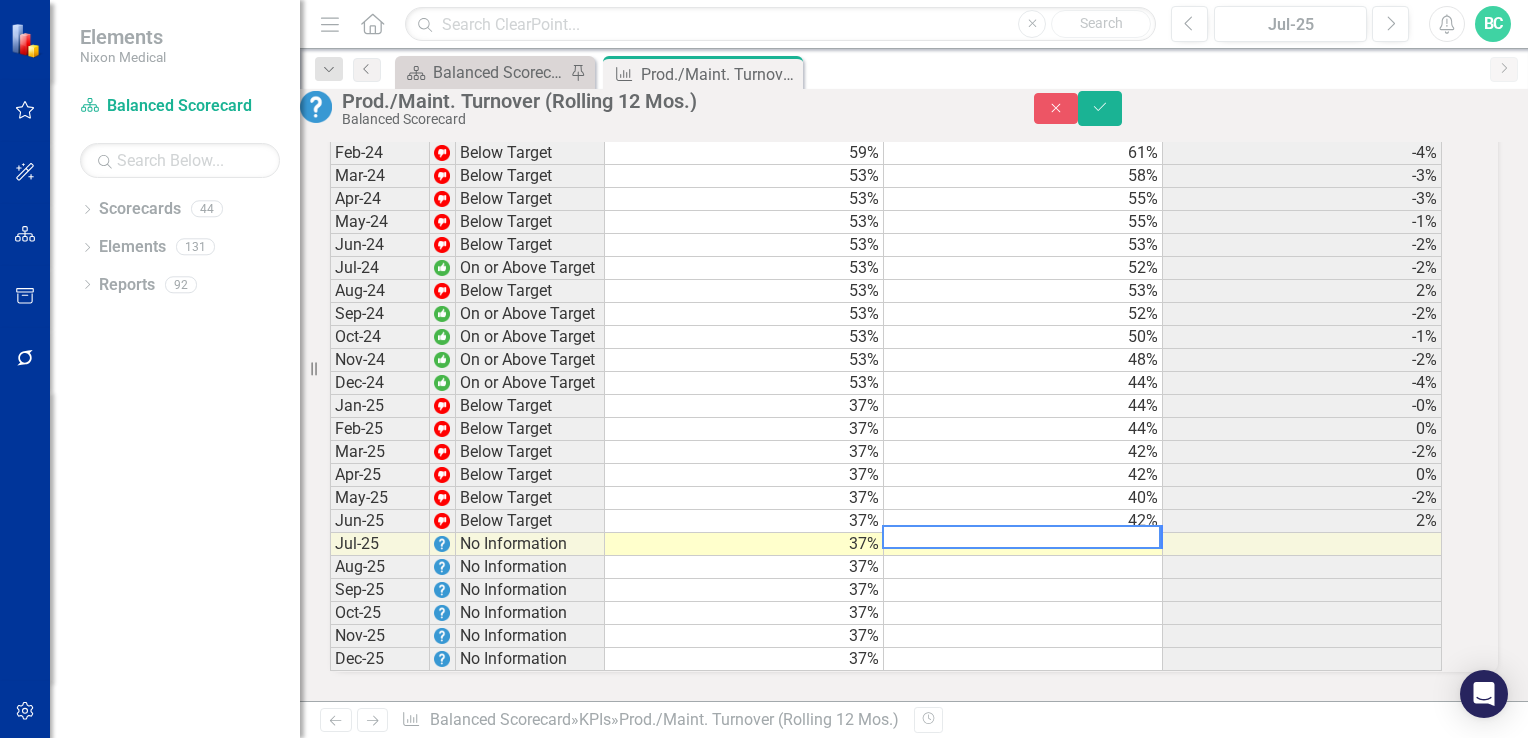 scroll, scrollTop: 2669, scrollLeft: 0, axis: vertical 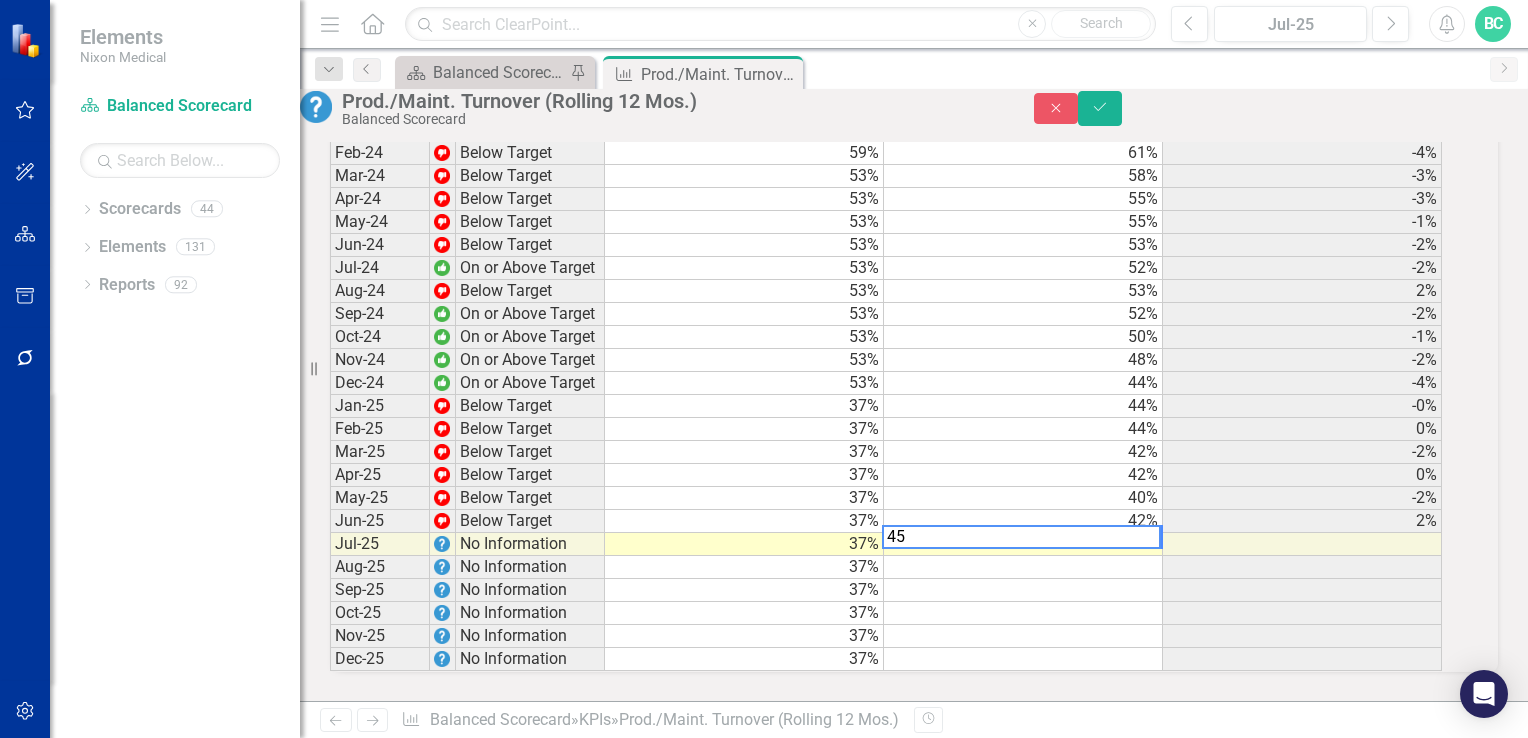 type on "45" 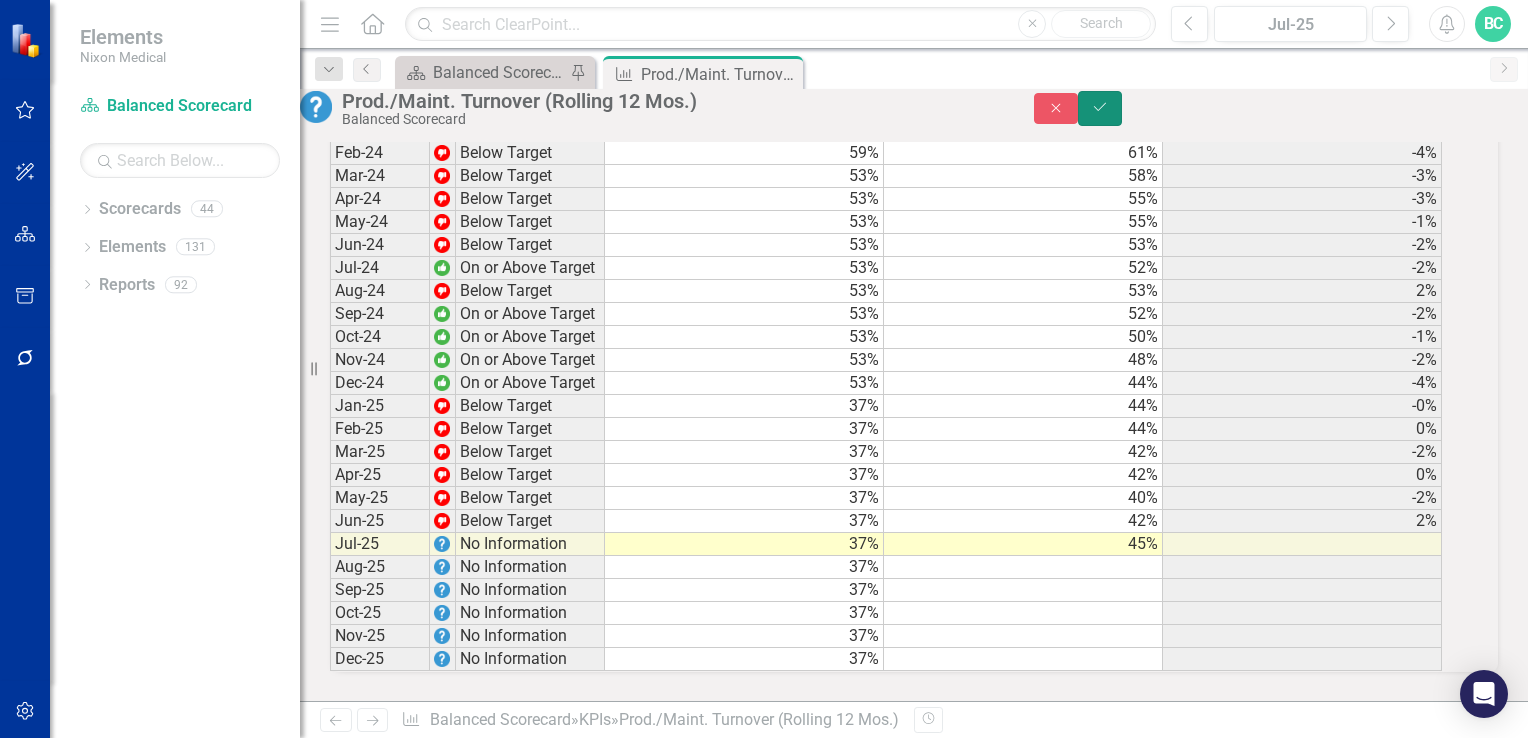 click on "Save" at bounding box center [1100, 108] 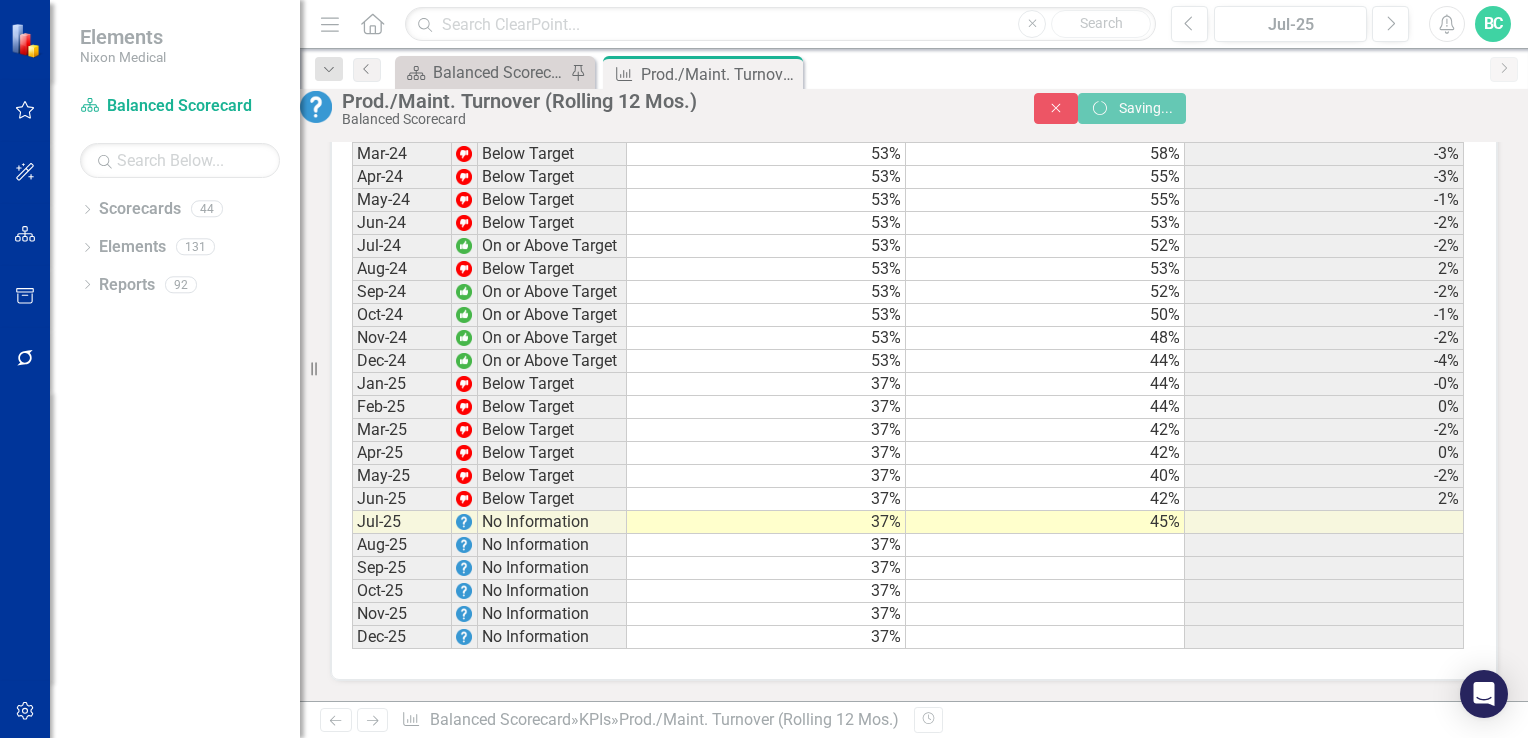 scroll, scrollTop: 2665, scrollLeft: 0, axis: vertical 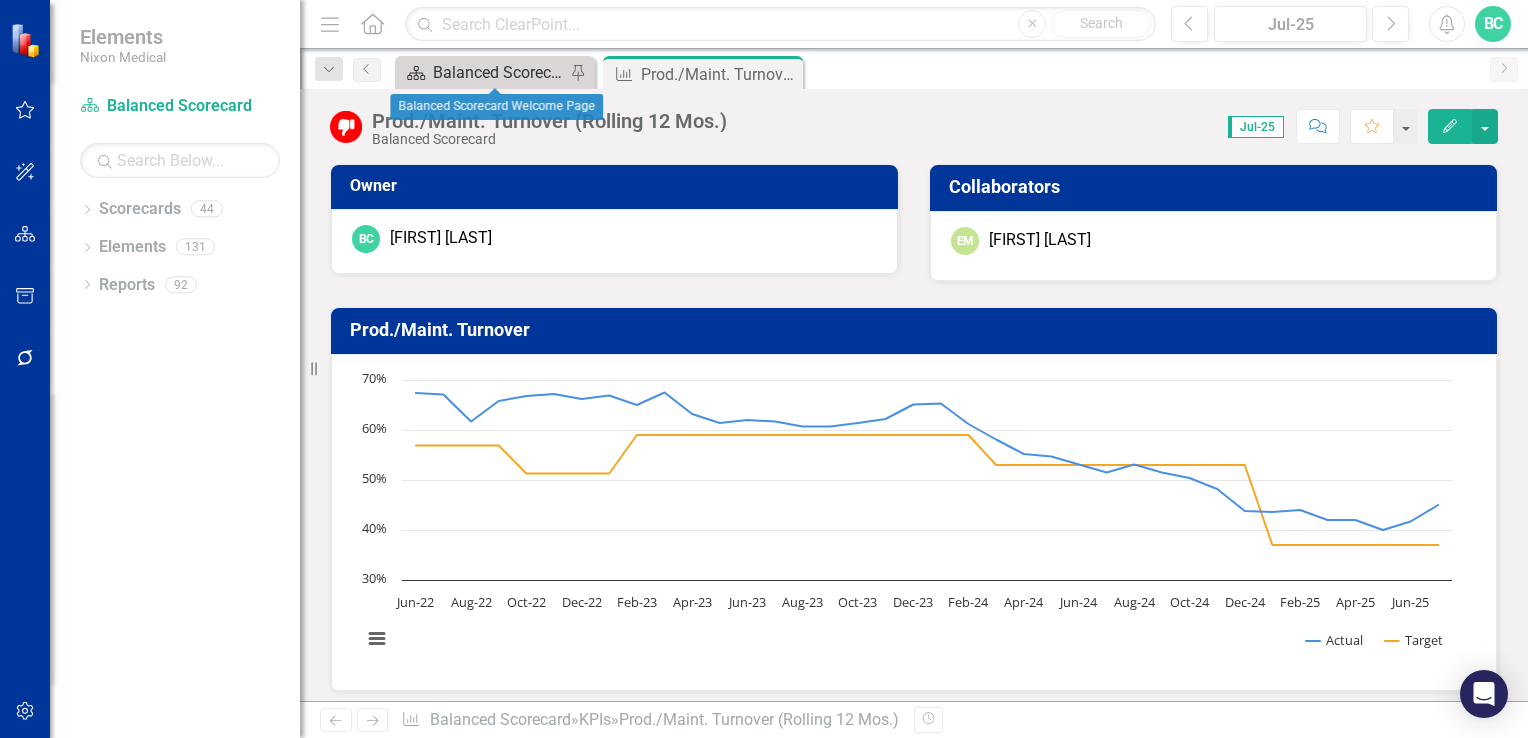 click on "Balanced Scorecard Welcome Page" at bounding box center (499, 72) 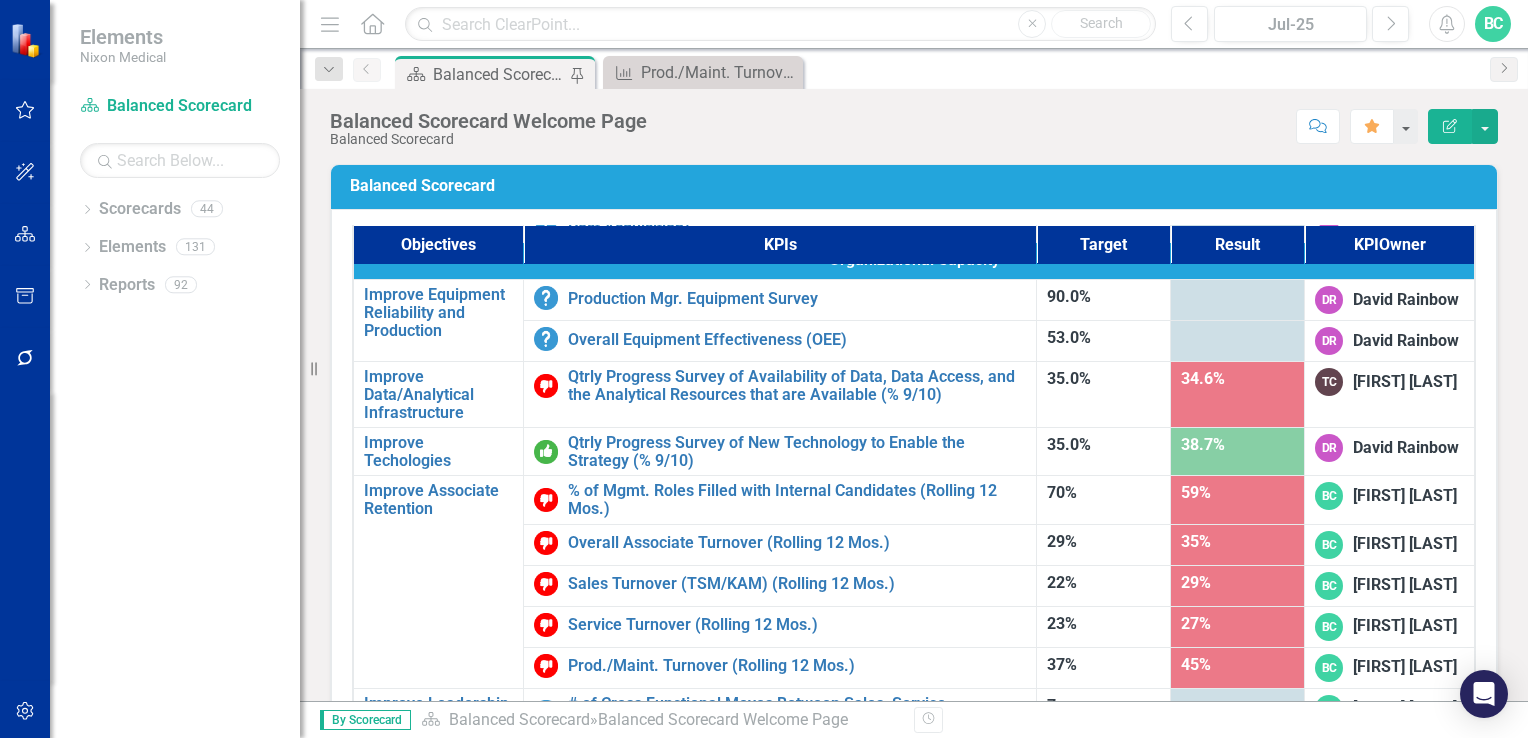 scroll, scrollTop: 1268, scrollLeft: 0, axis: vertical 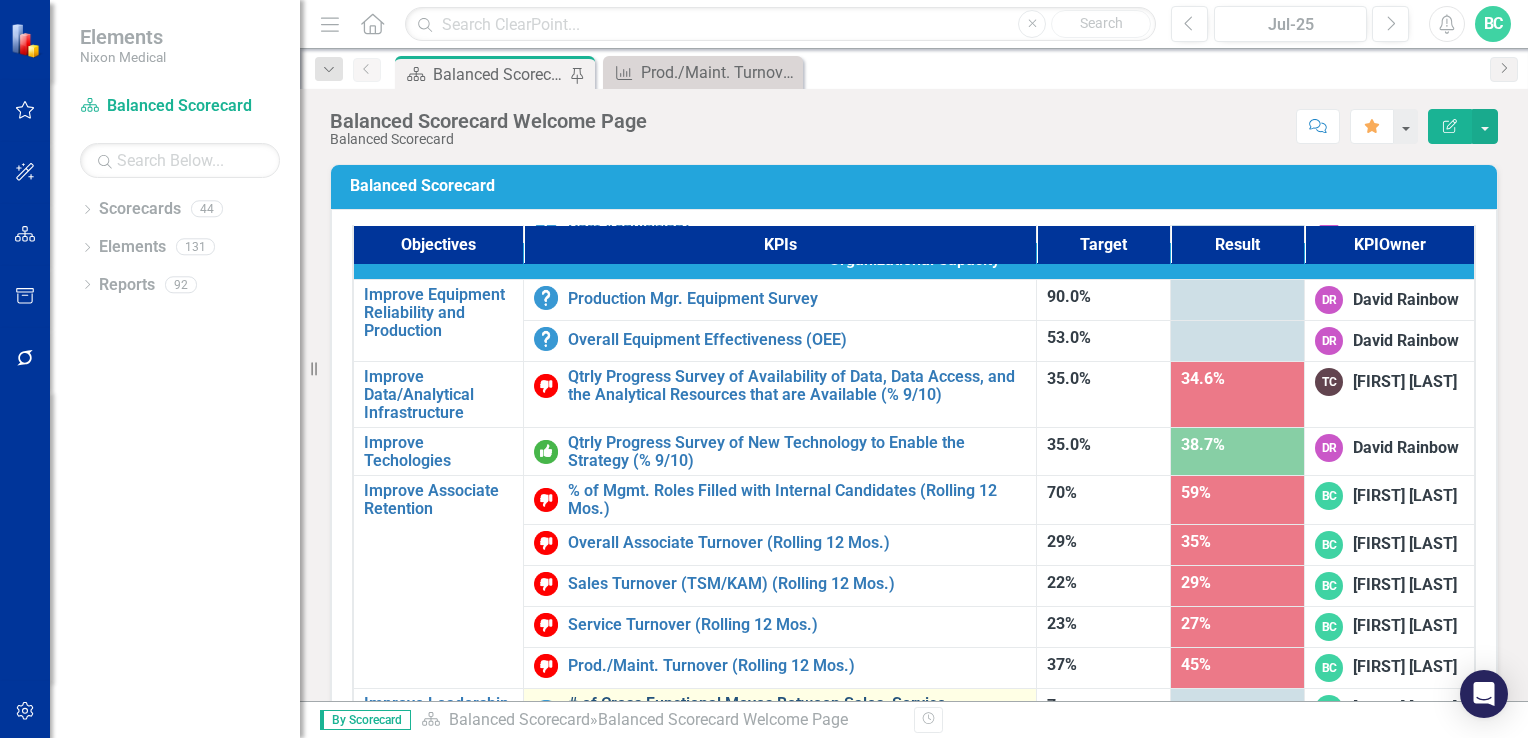 click on "# of Cross Functional Moves Between Sales, Service, Production, or Home Office Functions (Rolling 12 Mos.)" at bounding box center [797, 712] 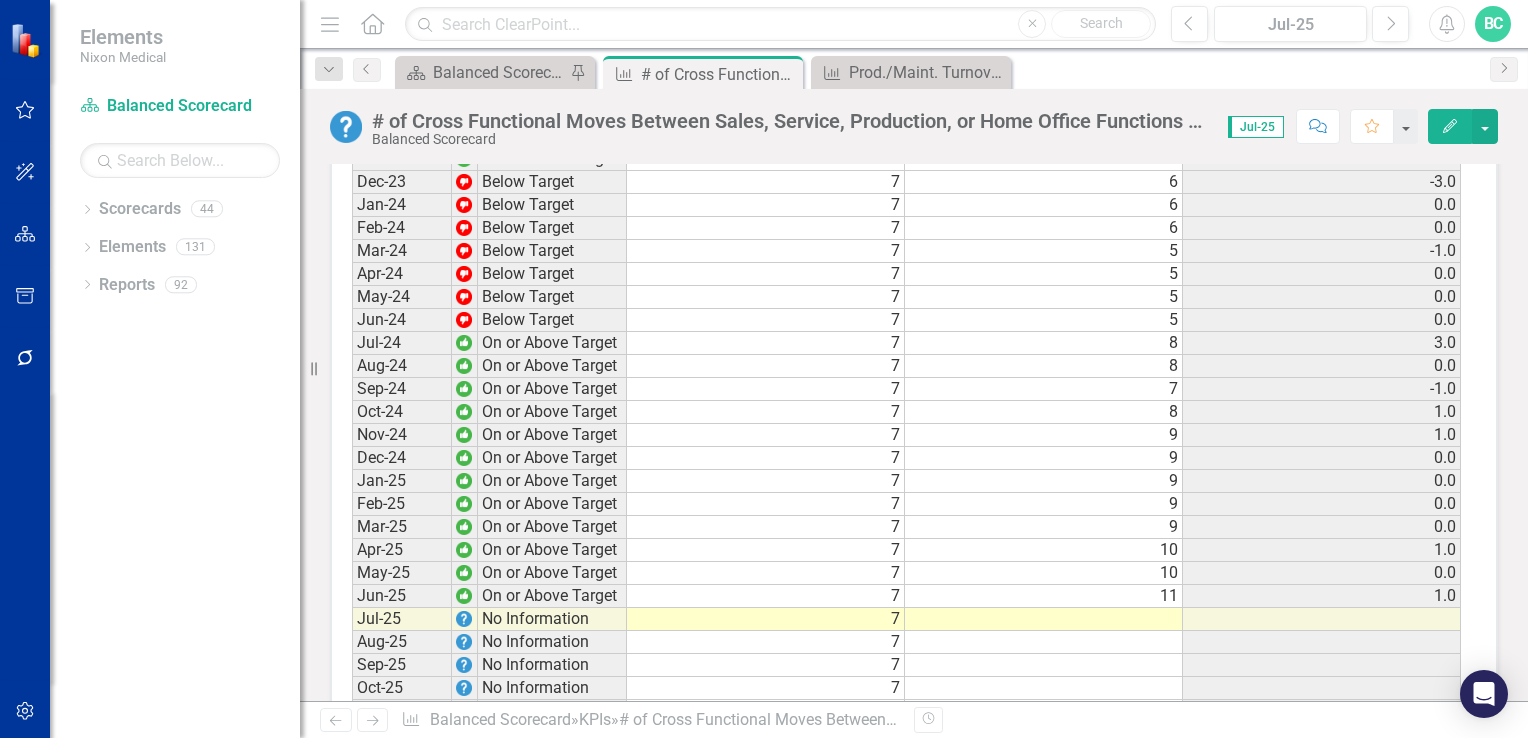 scroll, scrollTop: 2203, scrollLeft: 0, axis: vertical 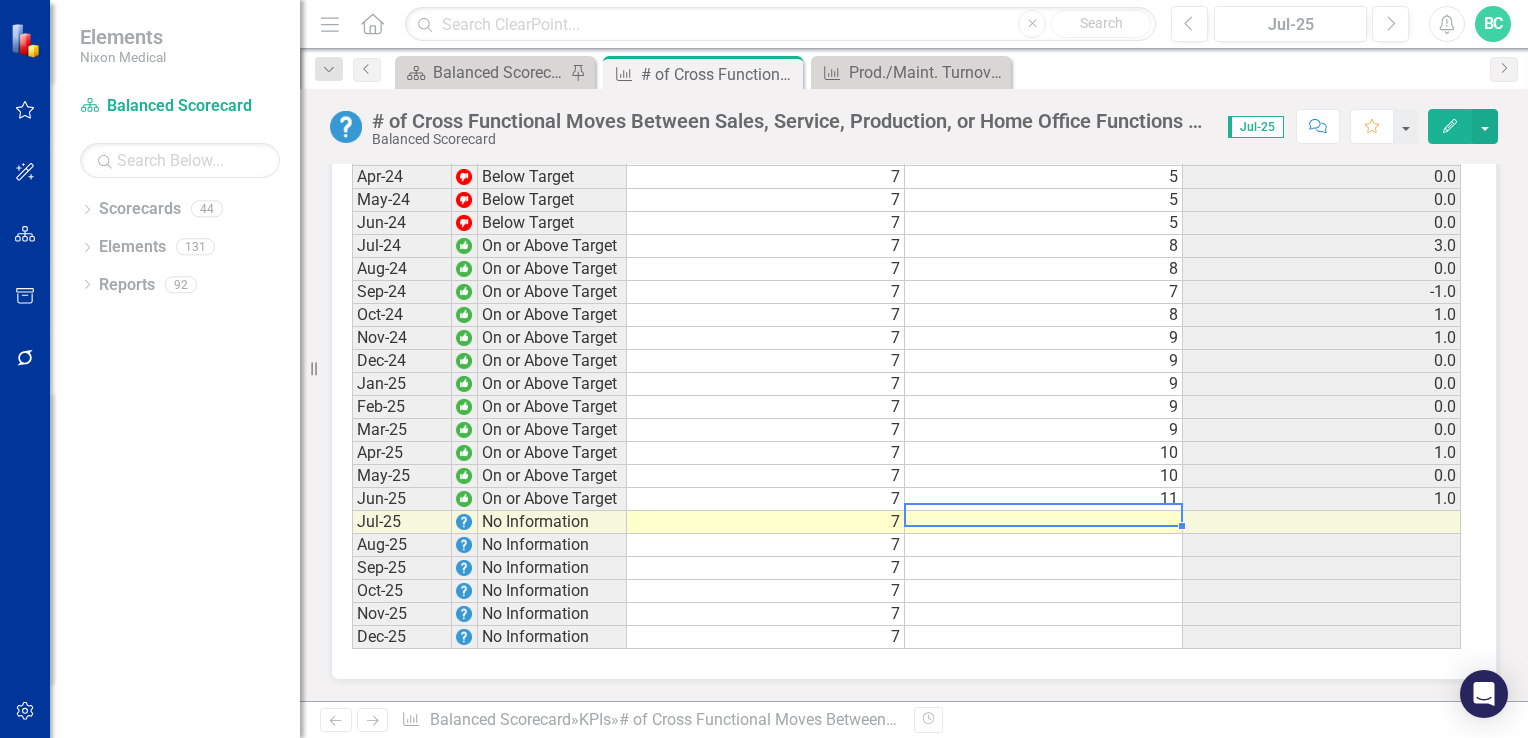 click at bounding box center (1044, 522) 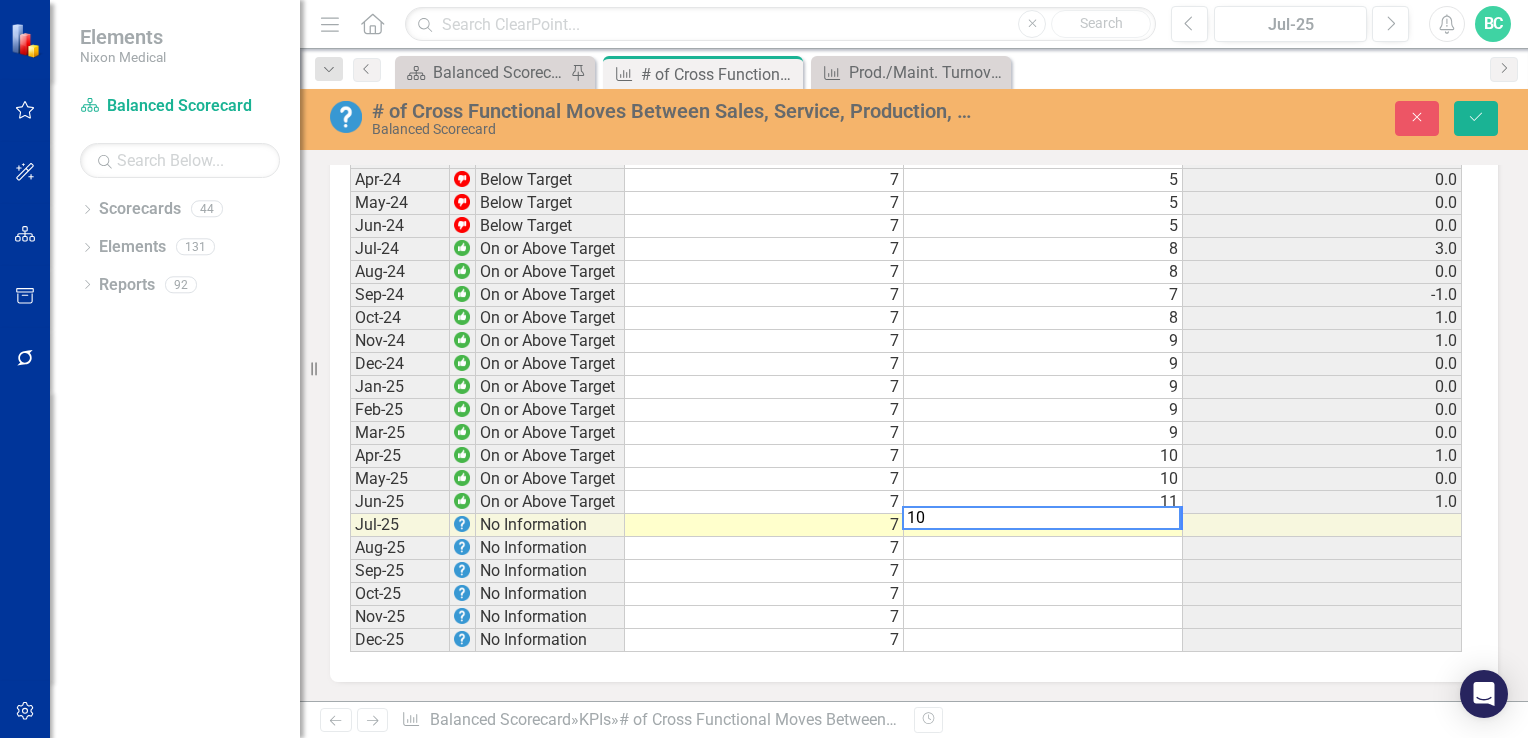 scroll, scrollTop: 2207, scrollLeft: 0, axis: vertical 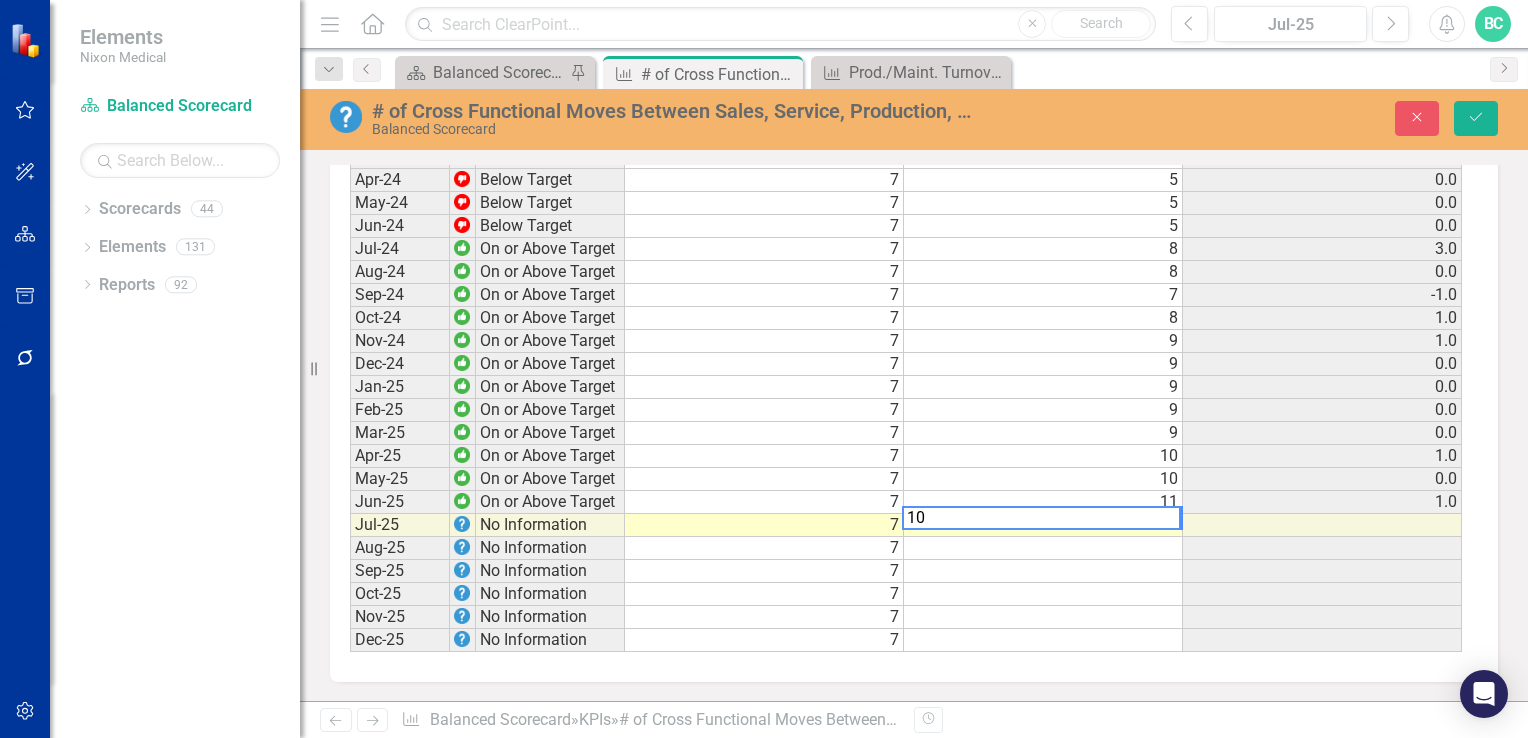 type on "10" 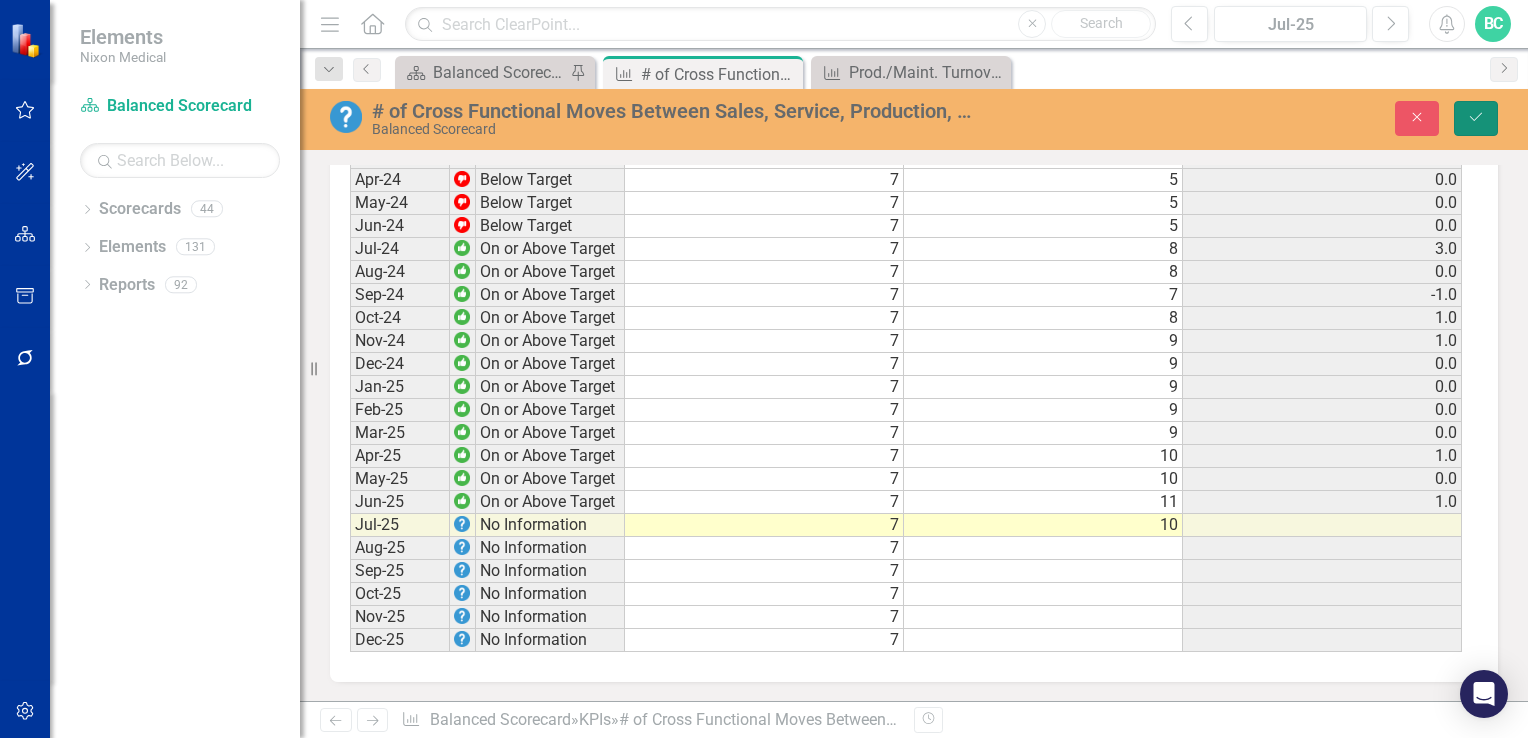 click on "Save" at bounding box center (1476, 118) 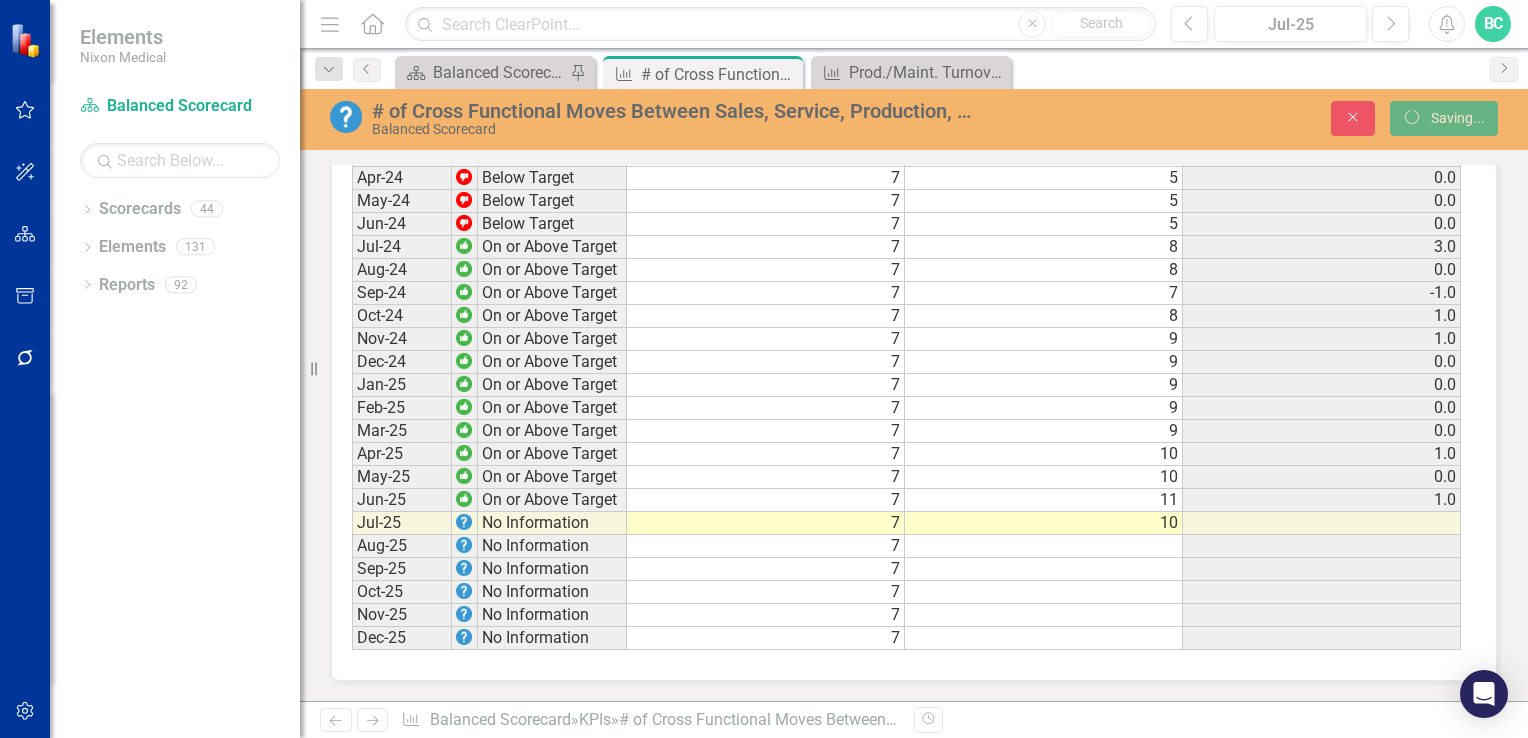 scroll, scrollTop: 0, scrollLeft: 0, axis: both 